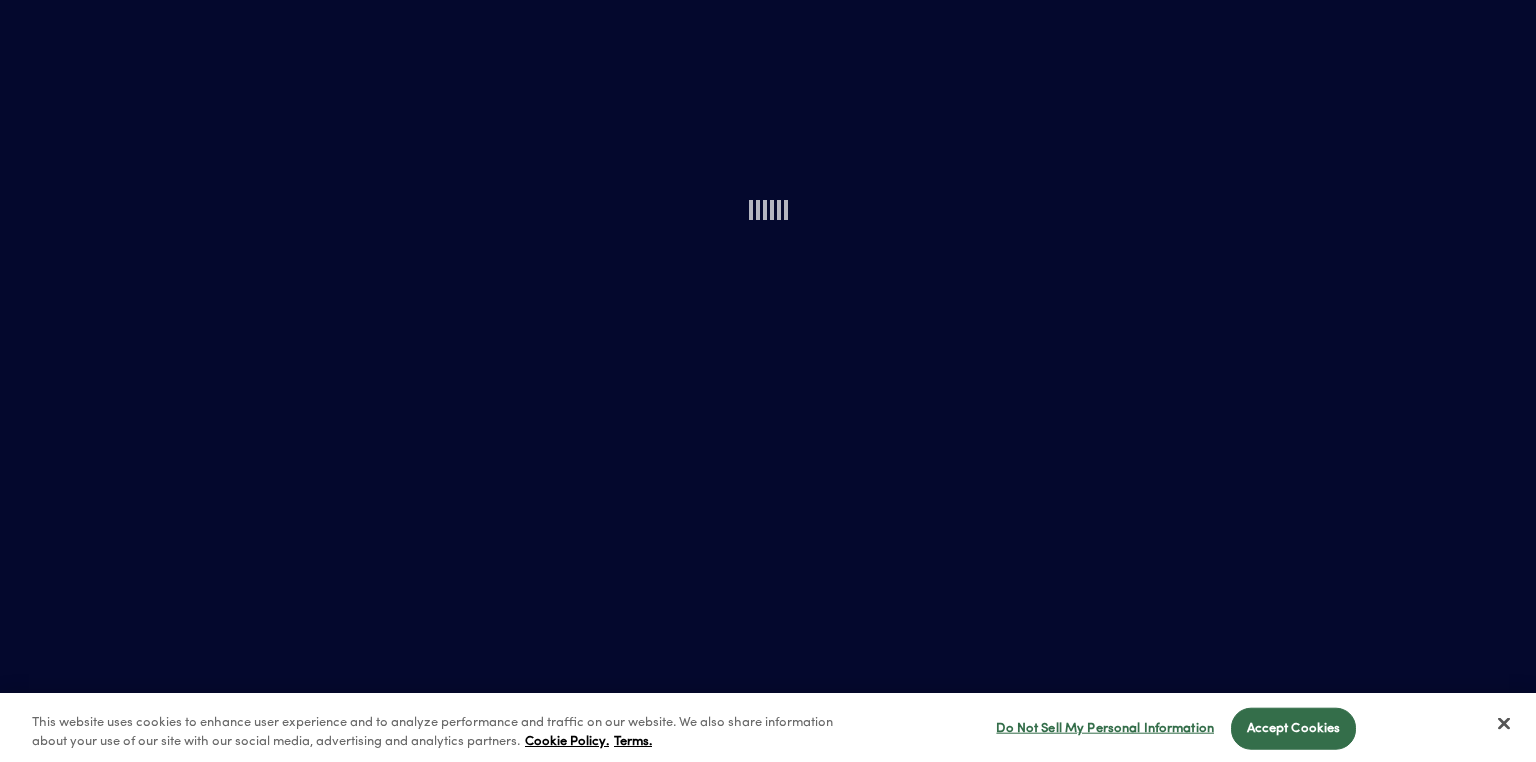 scroll, scrollTop: 0, scrollLeft: 0, axis: both 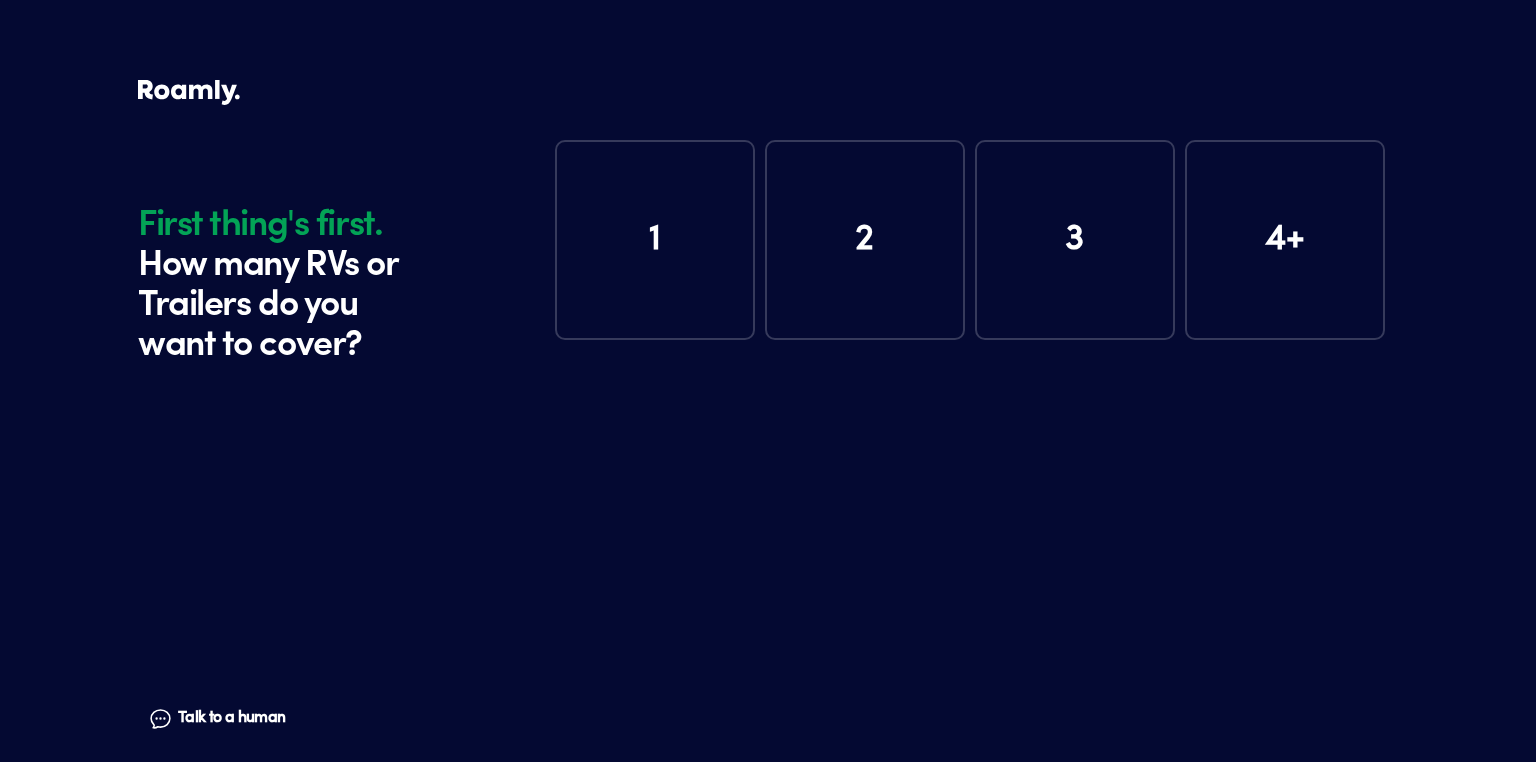 click on "1" at bounding box center (655, 240) 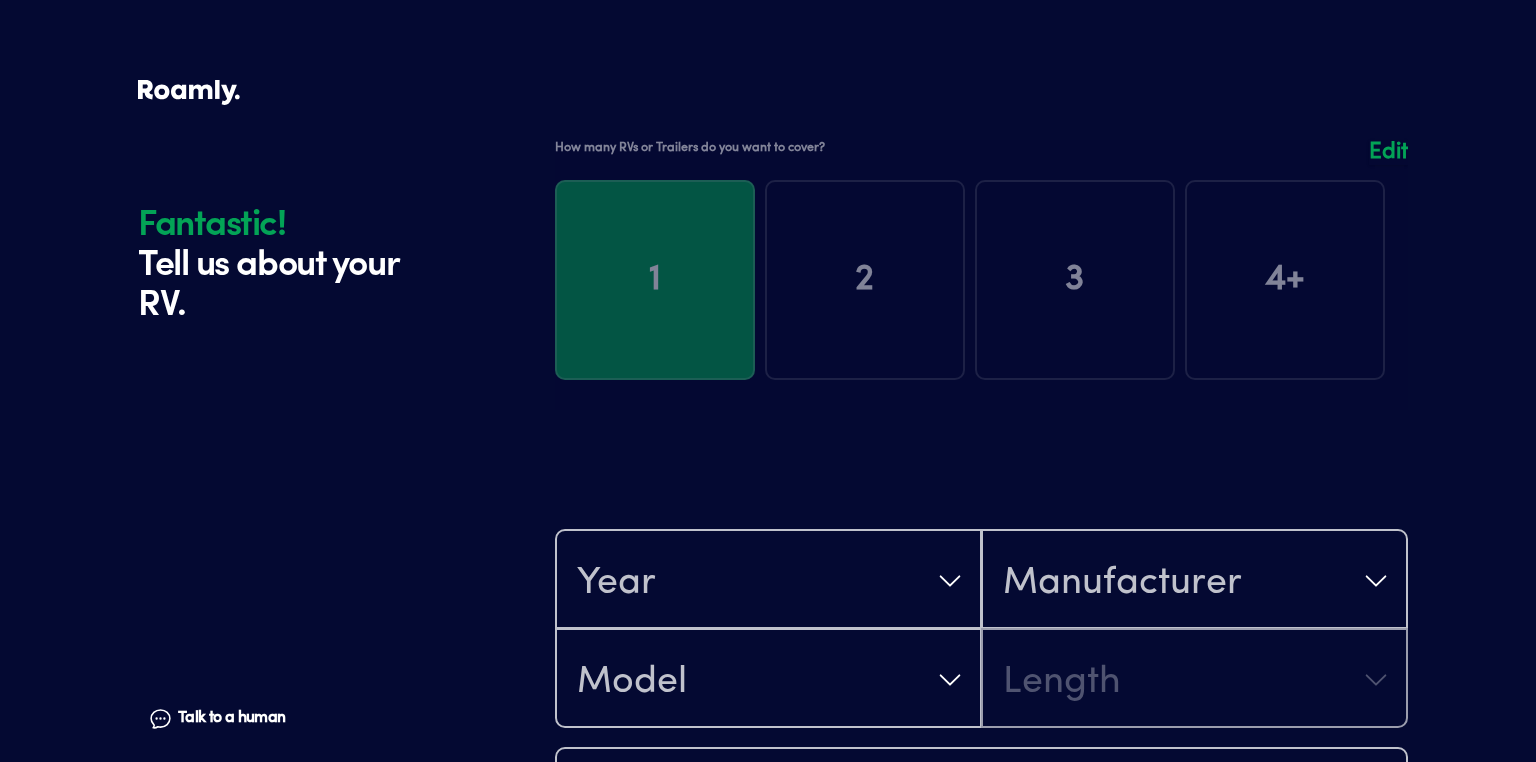 scroll, scrollTop: 390, scrollLeft: 0, axis: vertical 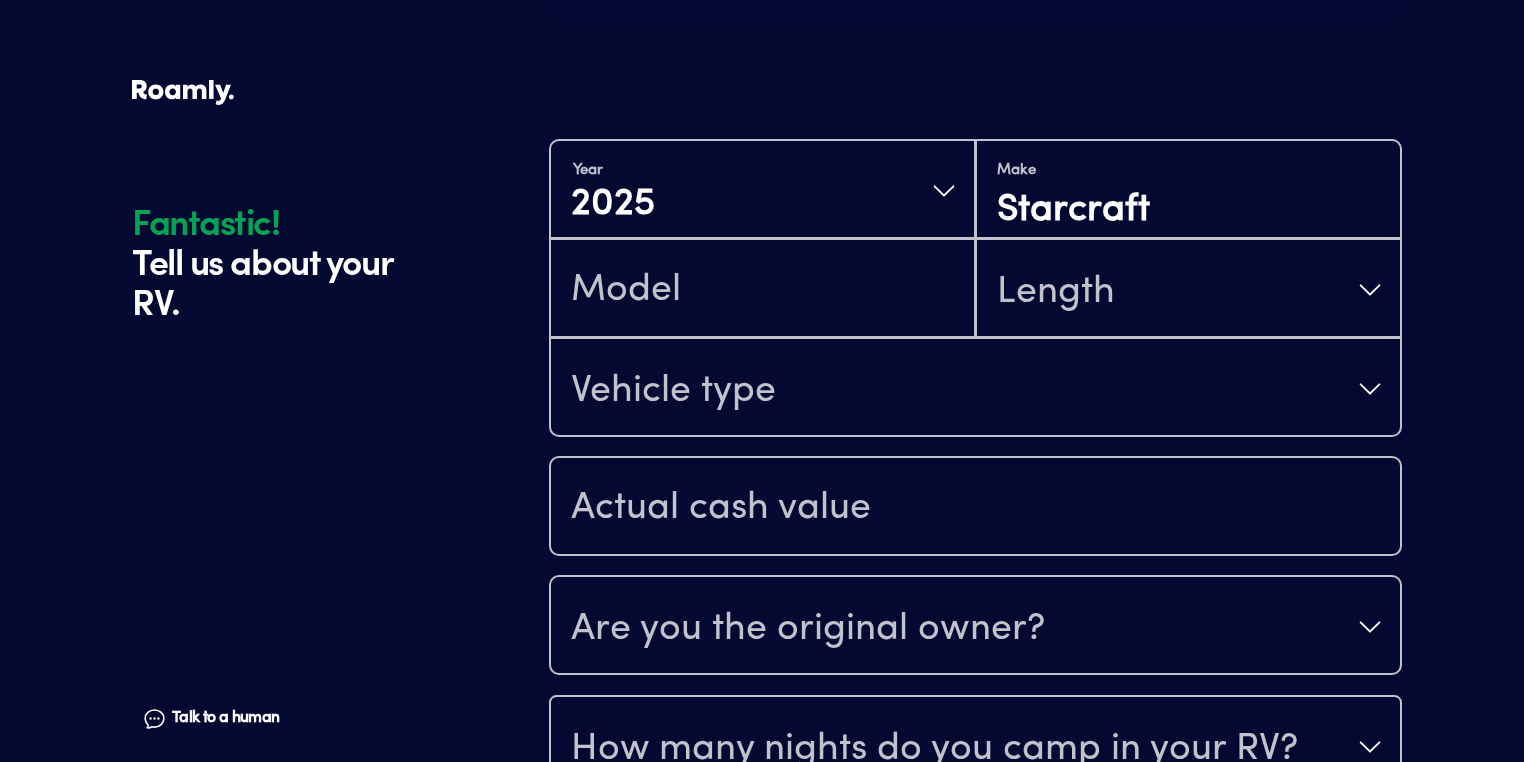 type on "Starcraft" 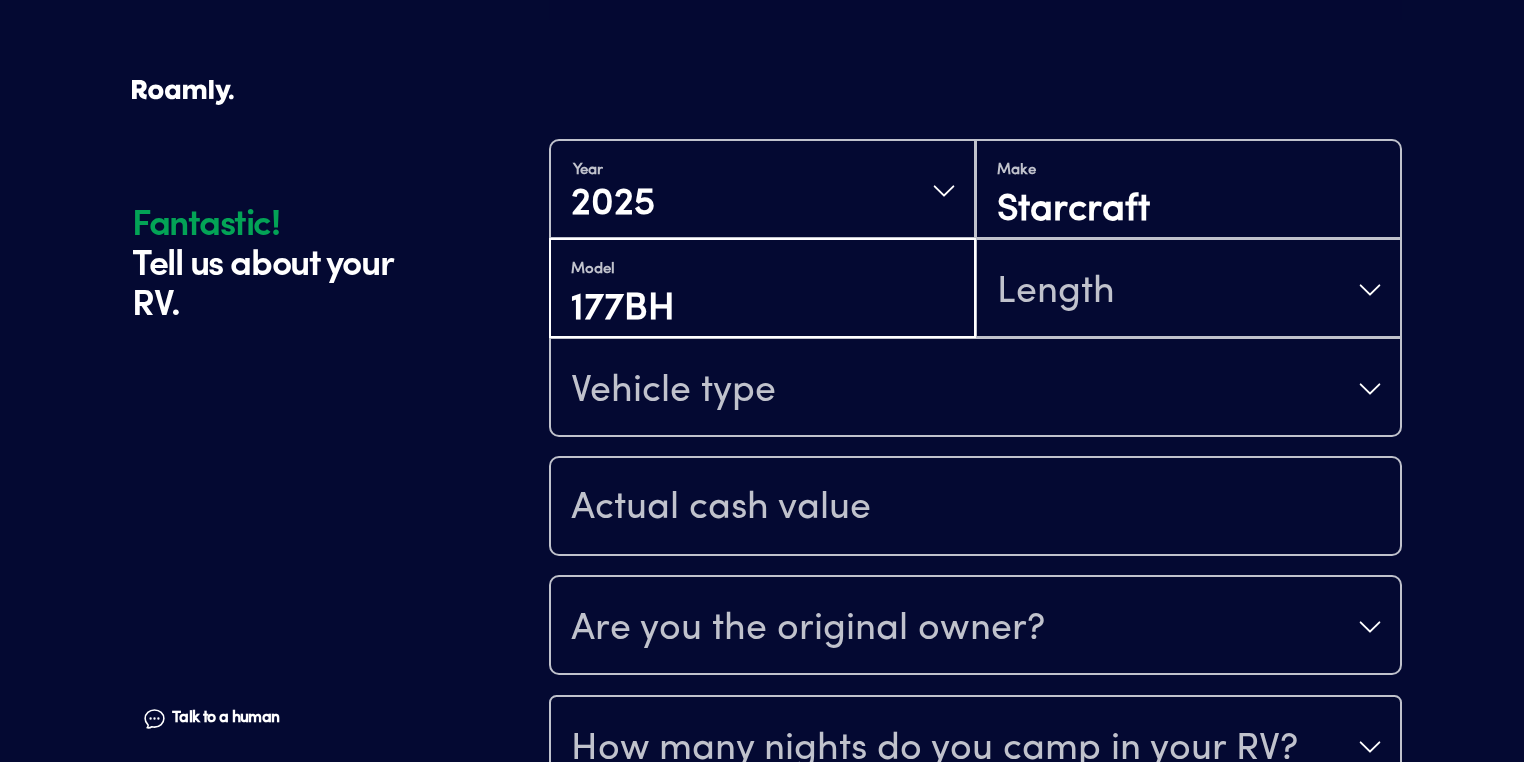 type on "177BH" 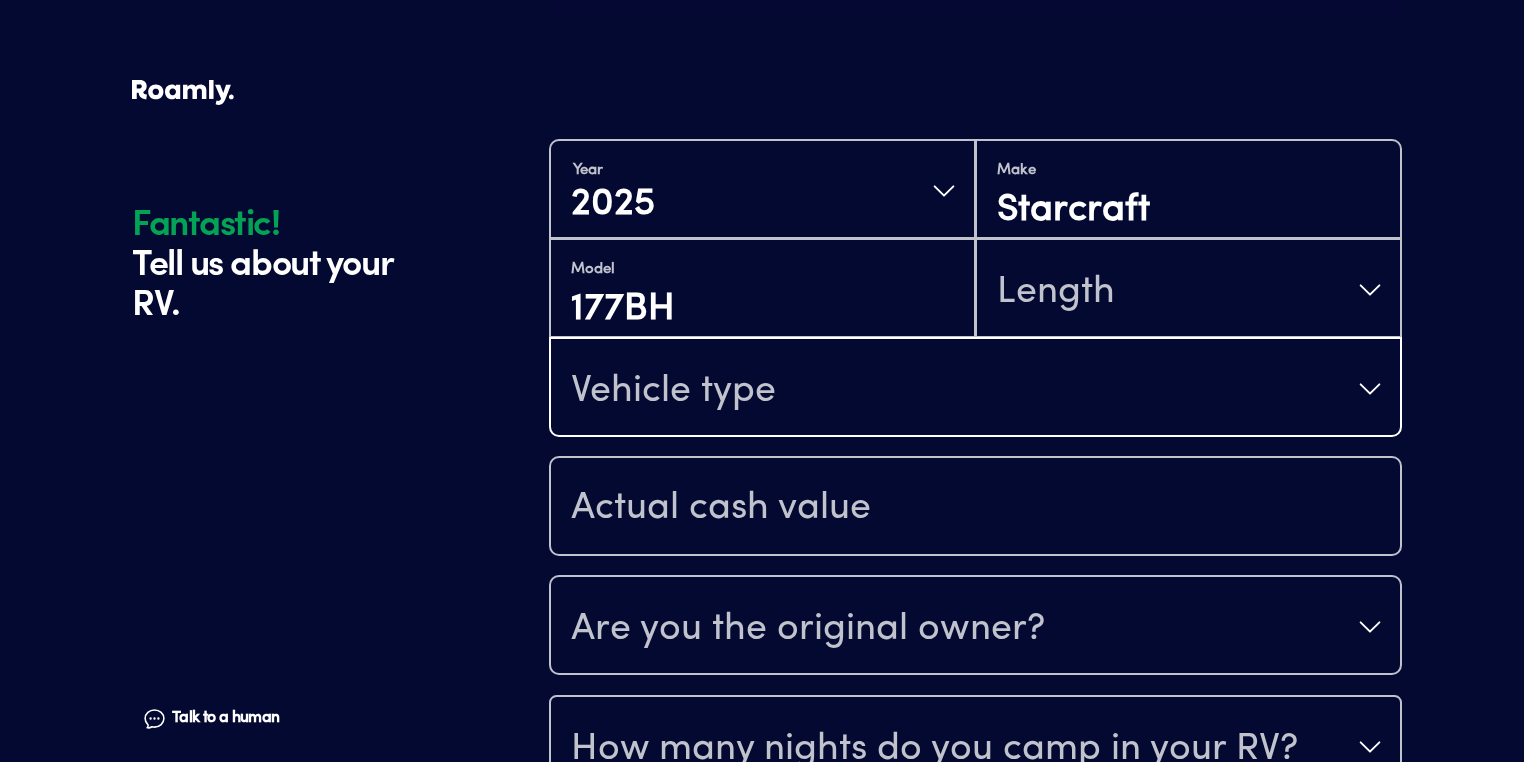 type 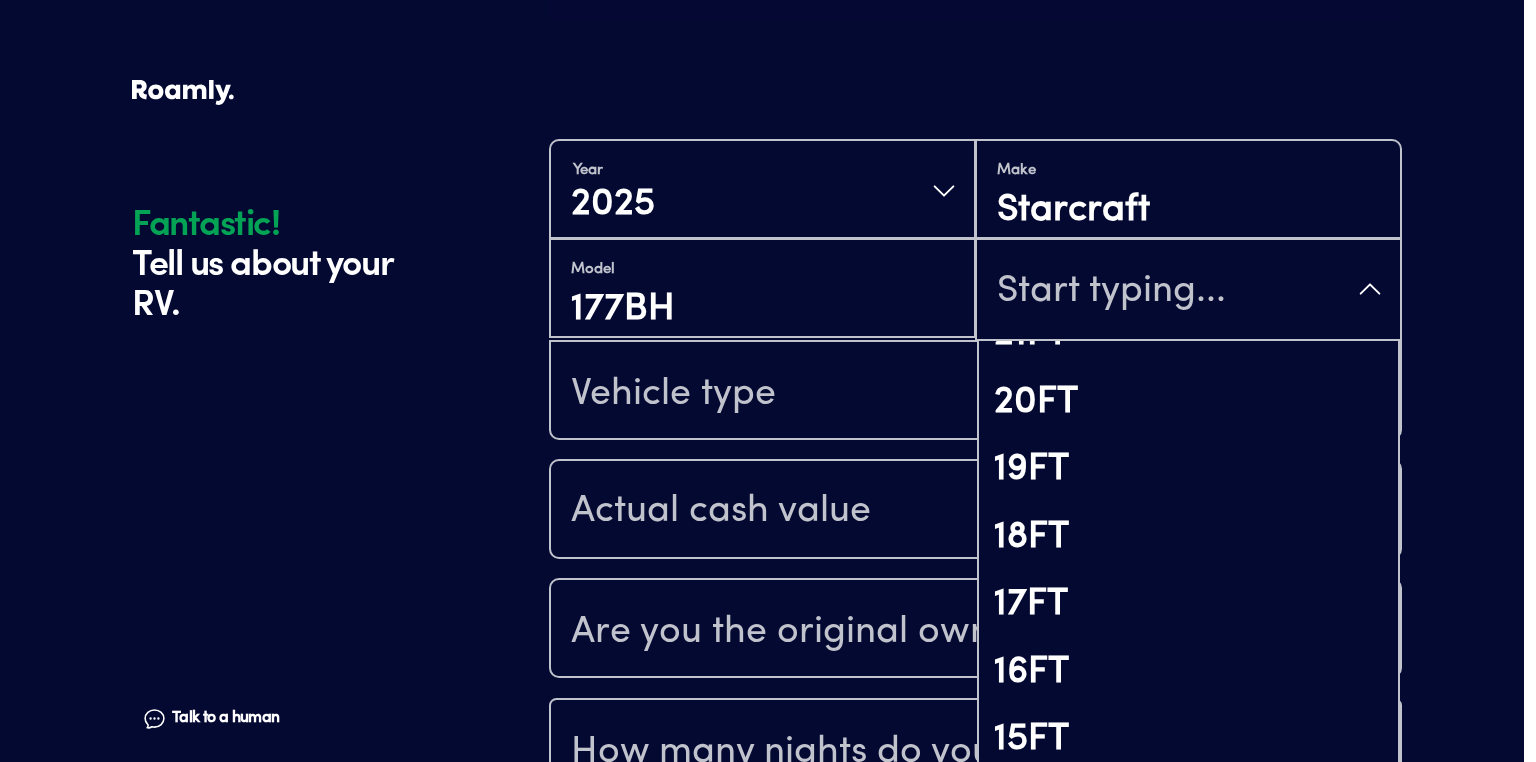 scroll, scrollTop: 1600, scrollLeft: 0, axis: vertical 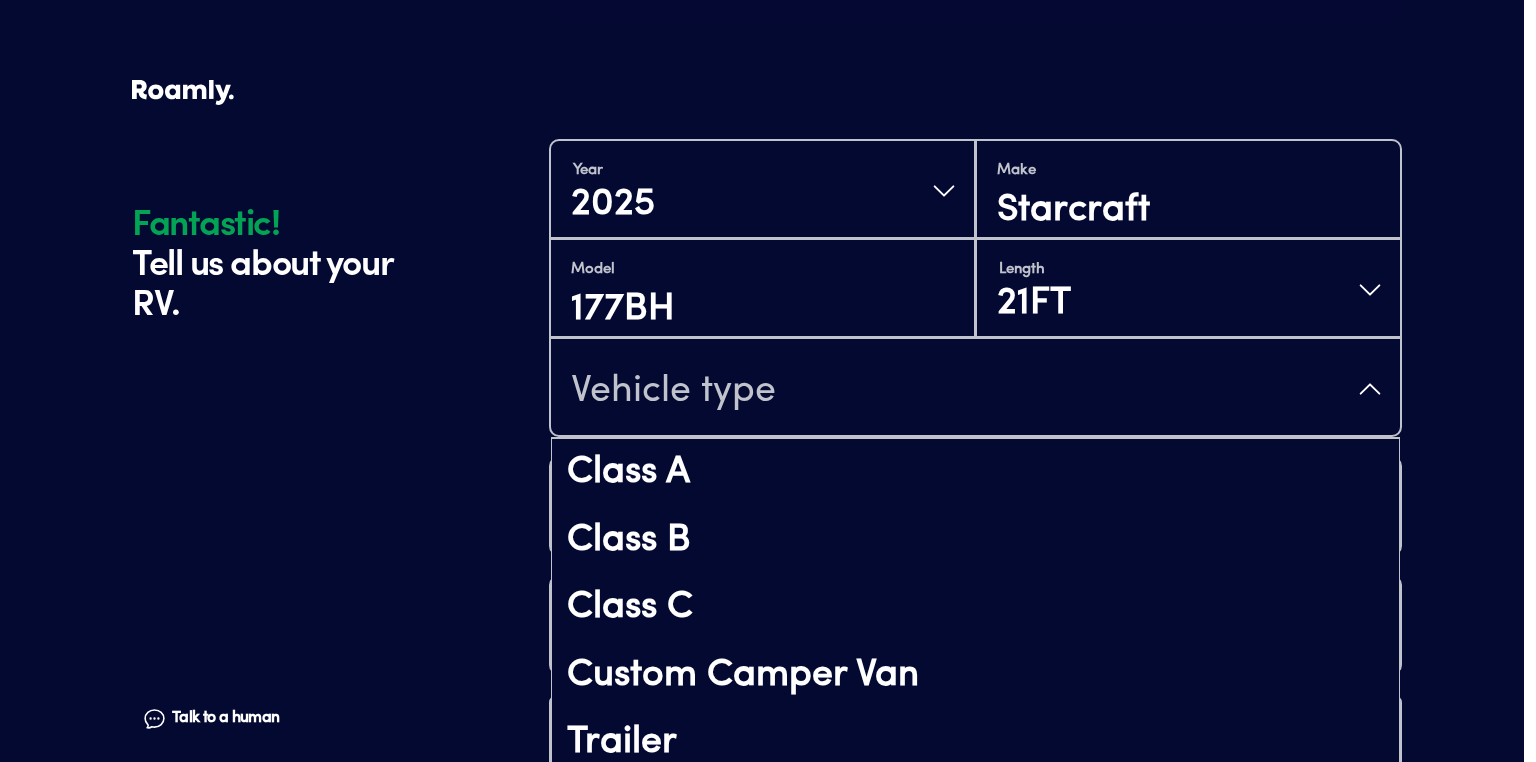 click on "Vehicle type" at bounding box center [975, 389] 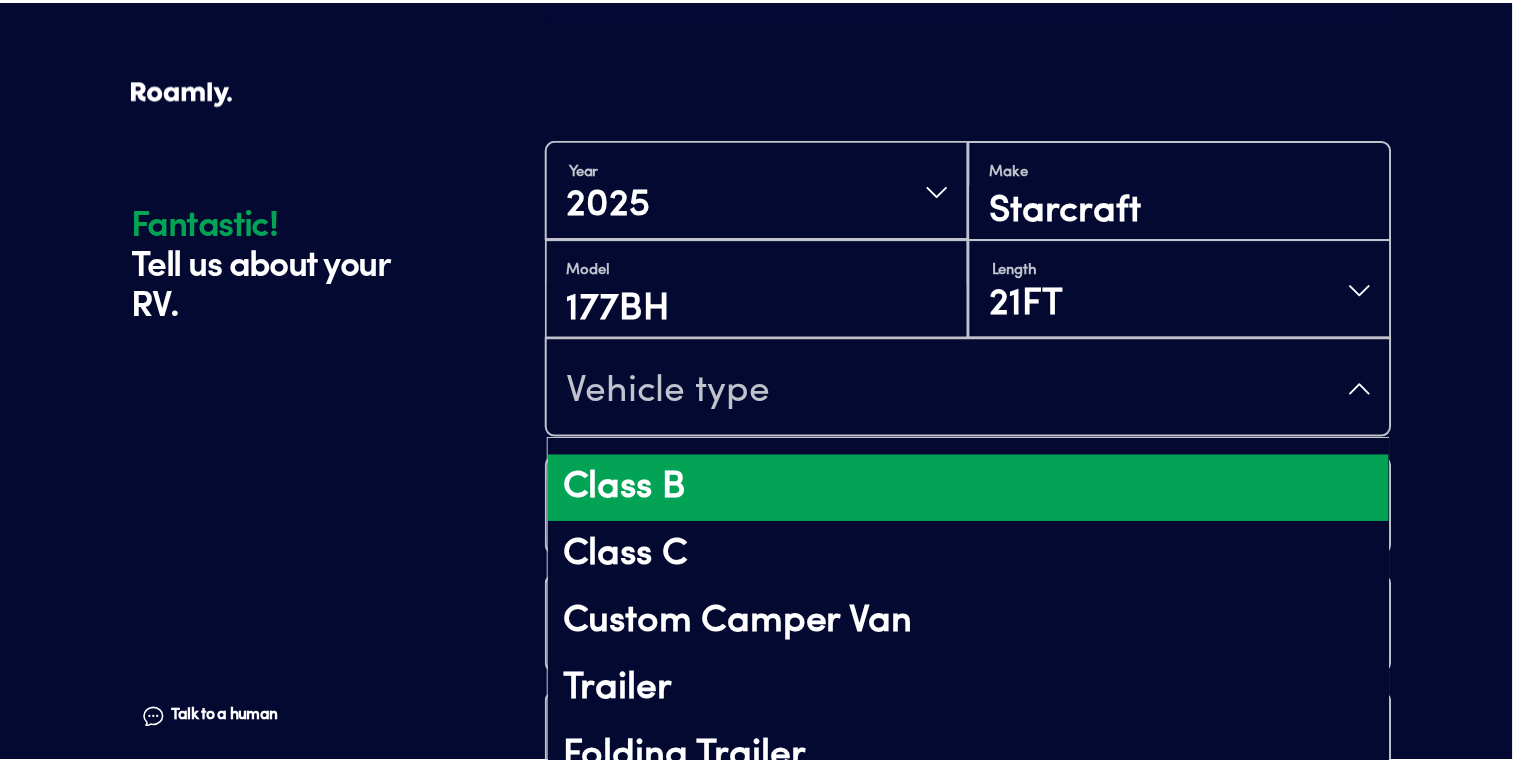 scroll, scrollTop: 80, scrollLeft: 0, axis: vertical 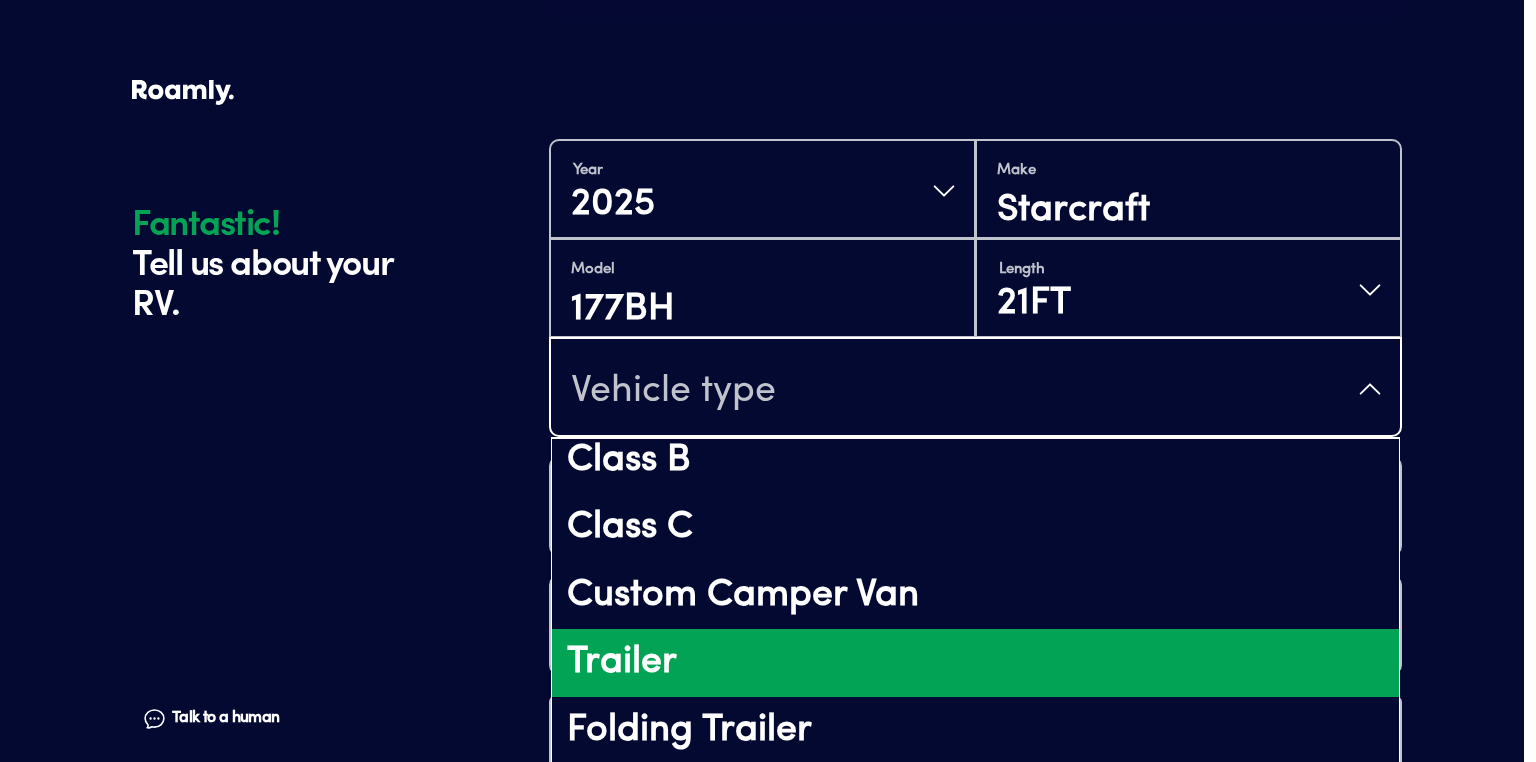 click on "Trailer" at bounding box center (975, 663) 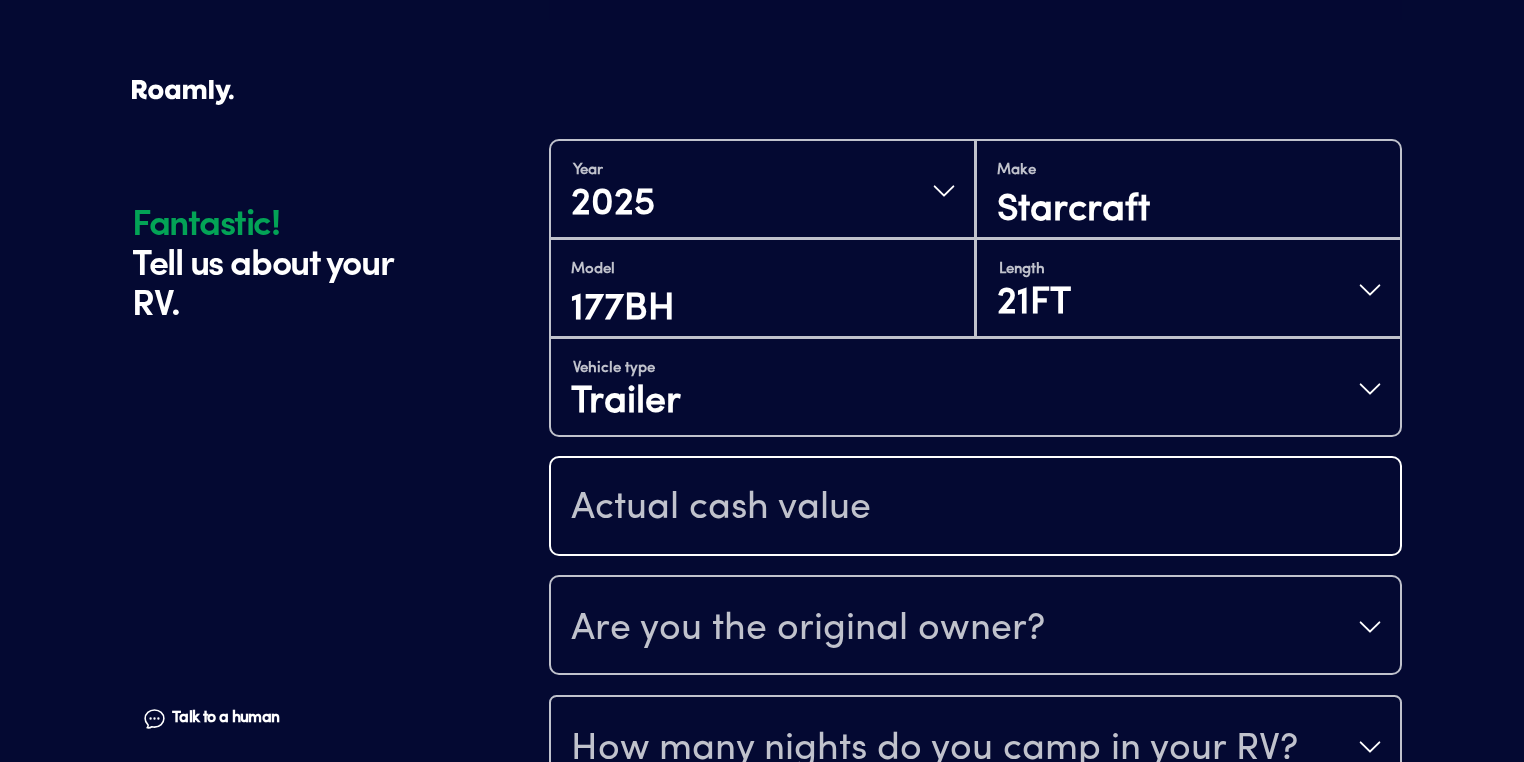click at bounding box center [975, 508] 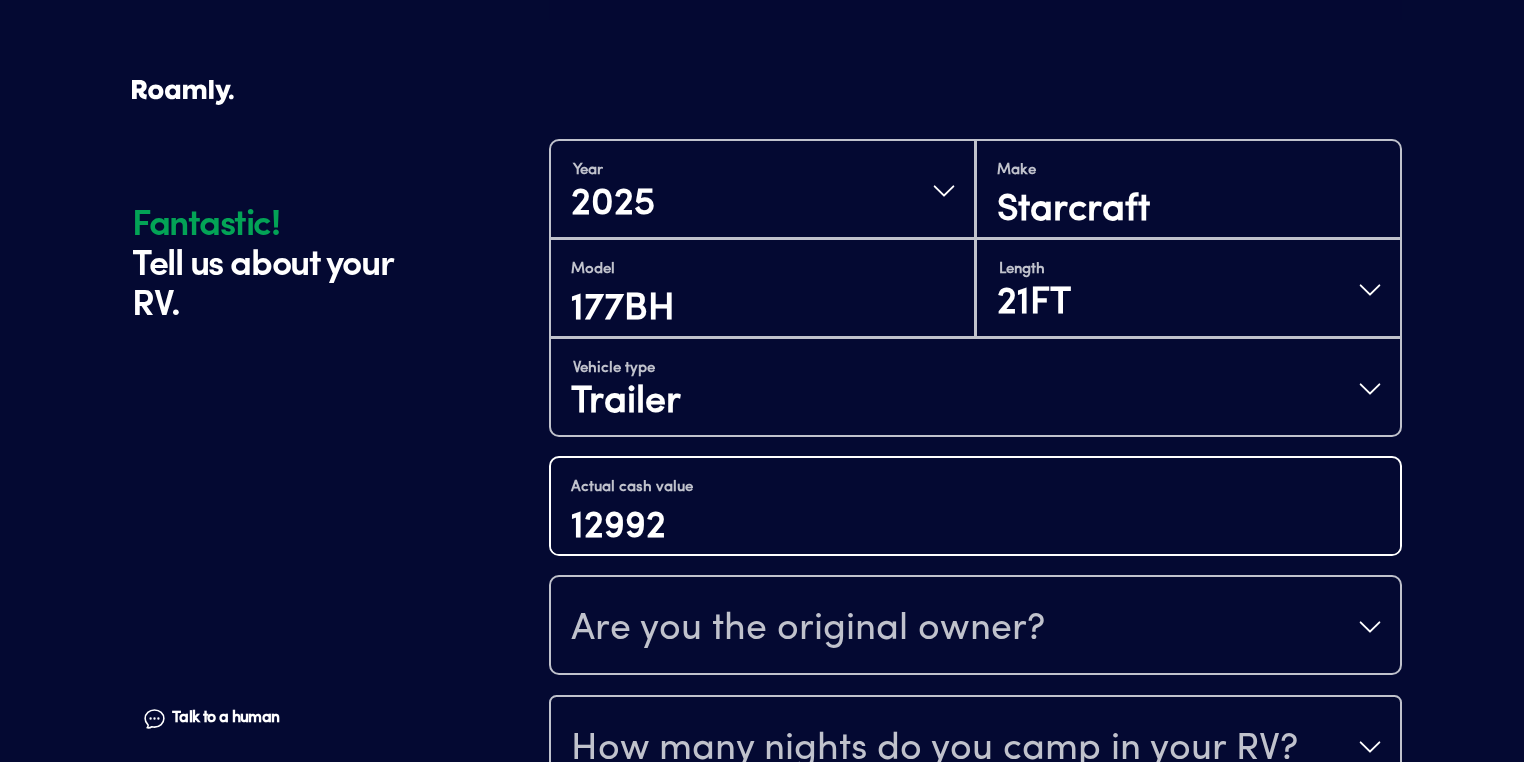 type on "12992" 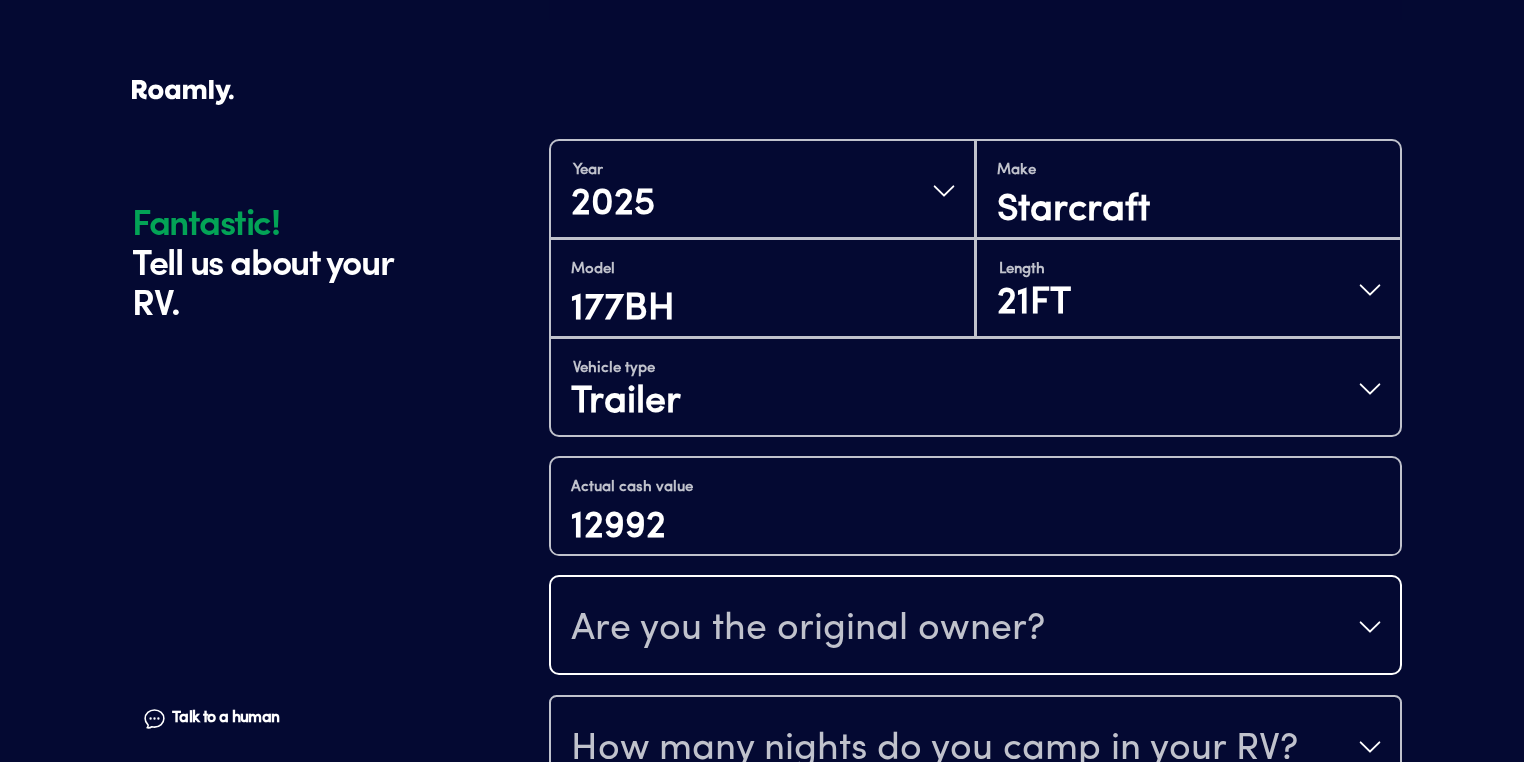 type 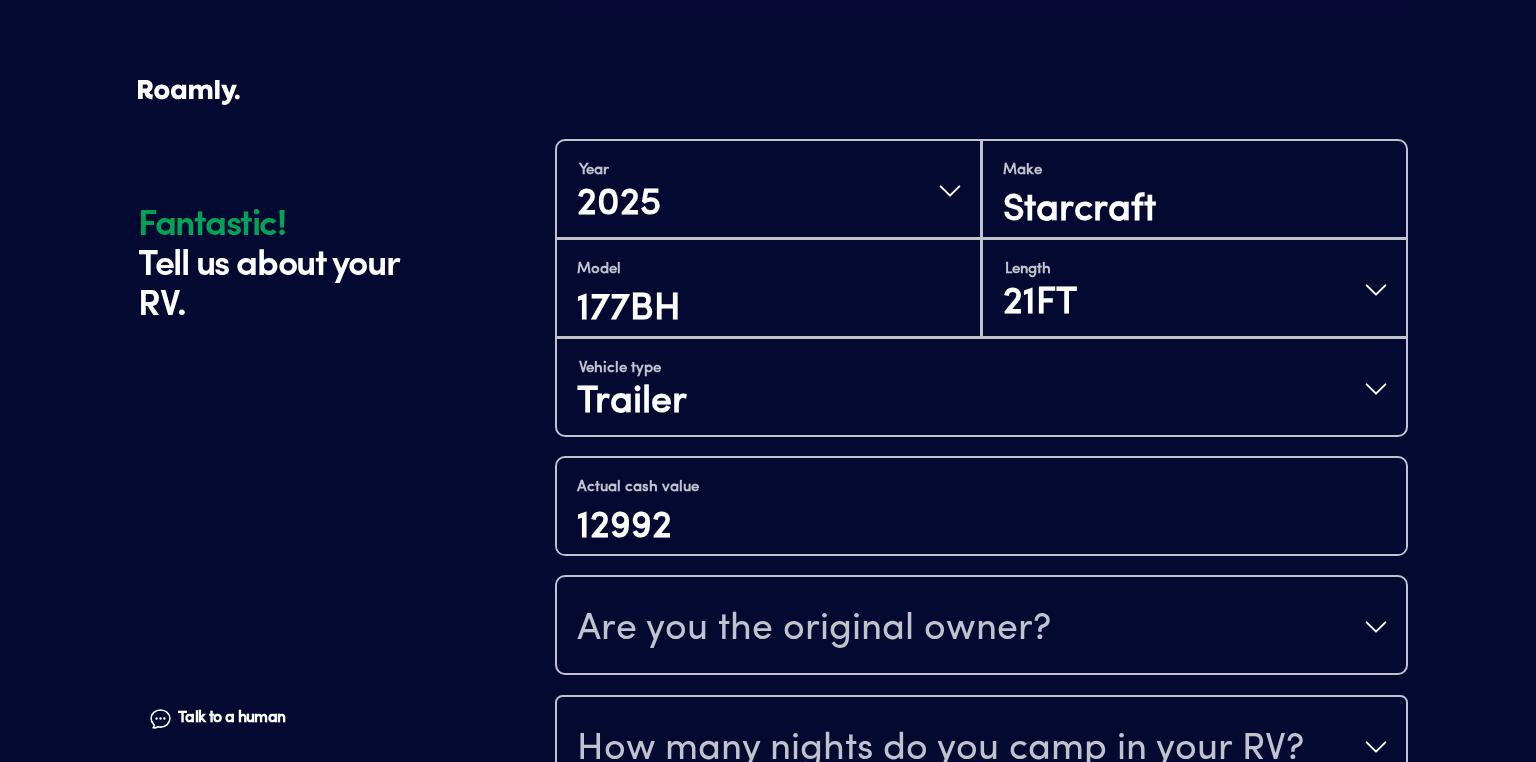 click on "Are you the original owner?" at bounding box center (814, 629) 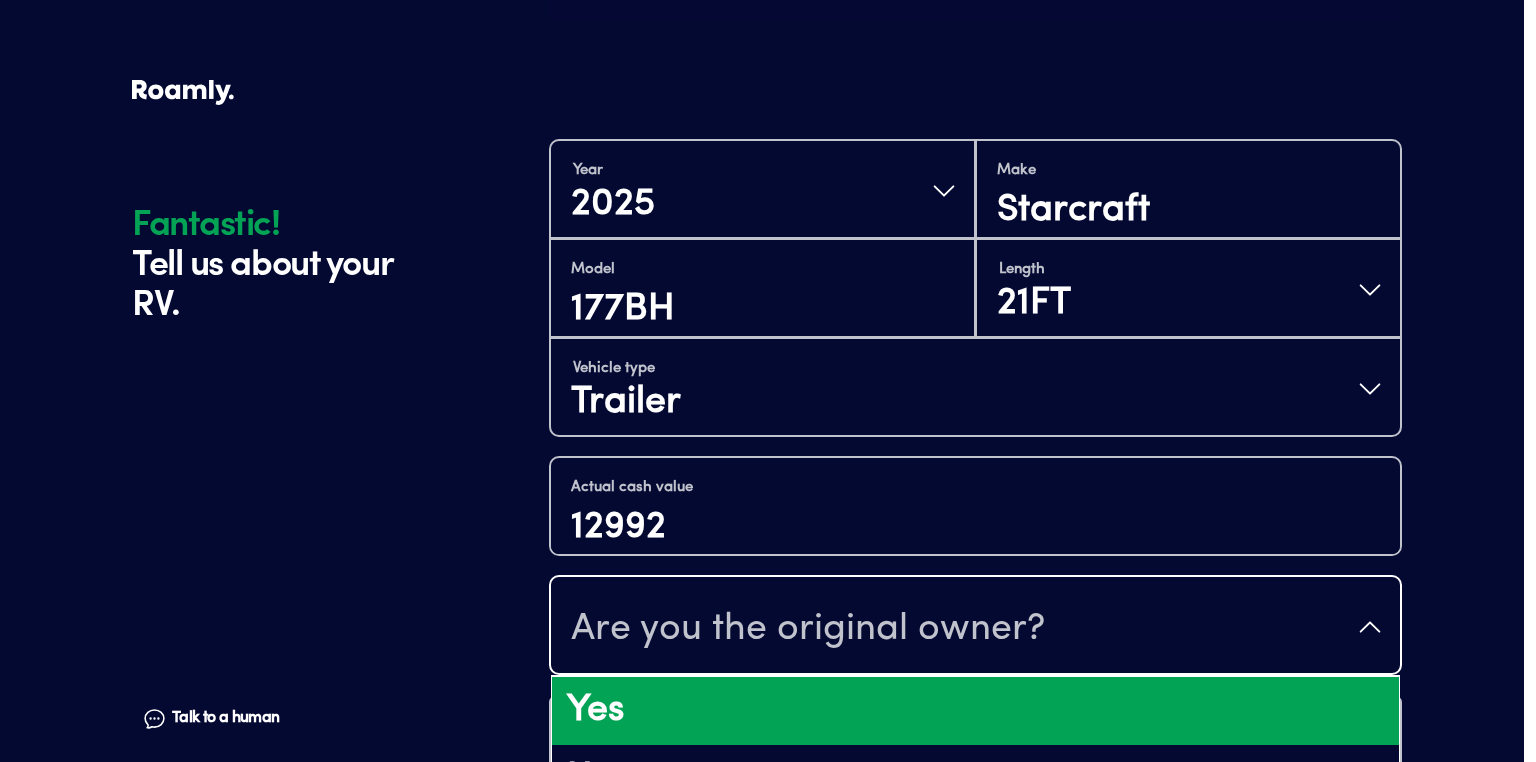 click on "Yes" at bounding box center [975, 711] 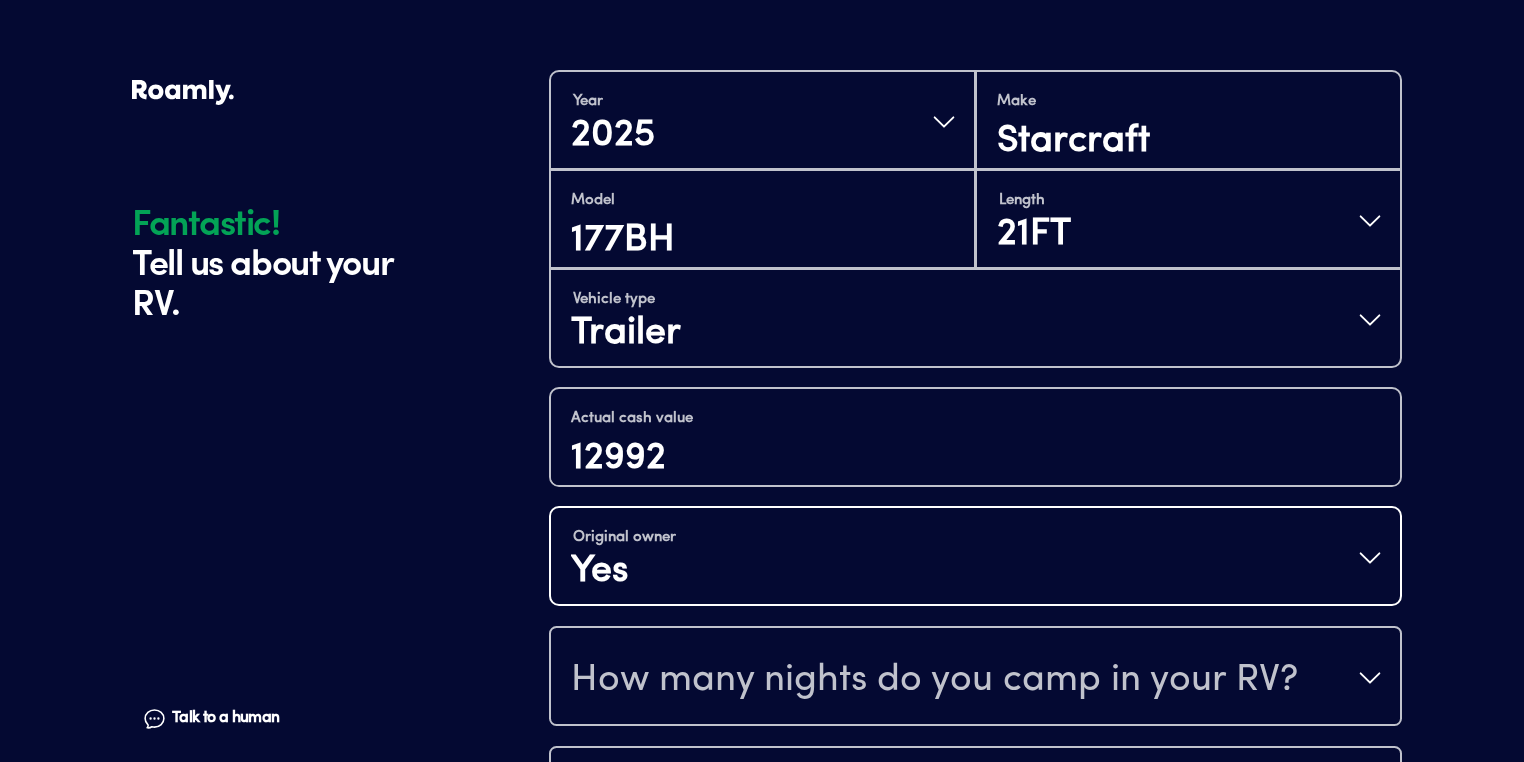 scroll, scrollTop: 630, scrollLeft: 0, axis: vertical 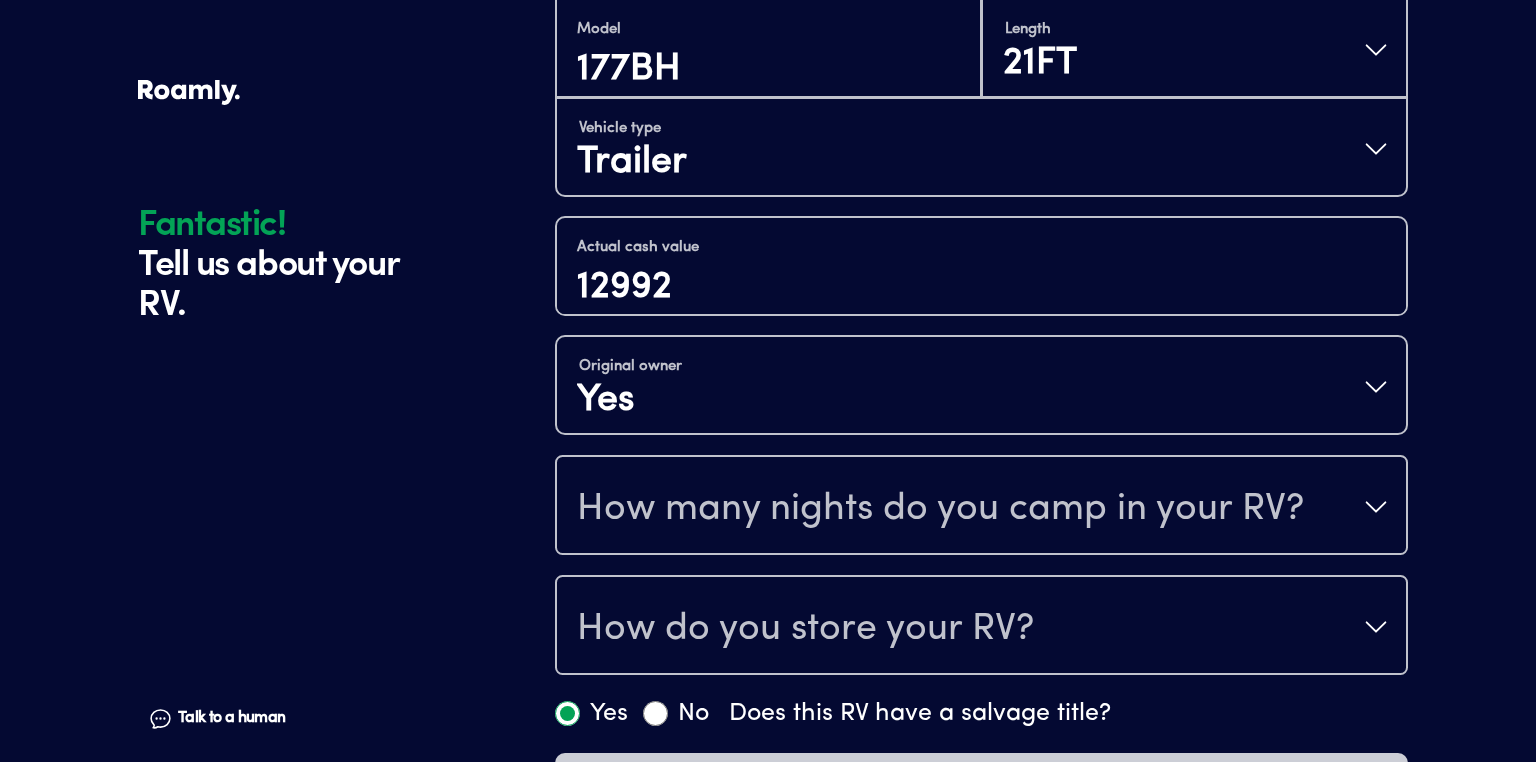 click on "How many nights do you camp in your RV?" at bounding box center [940, 509] 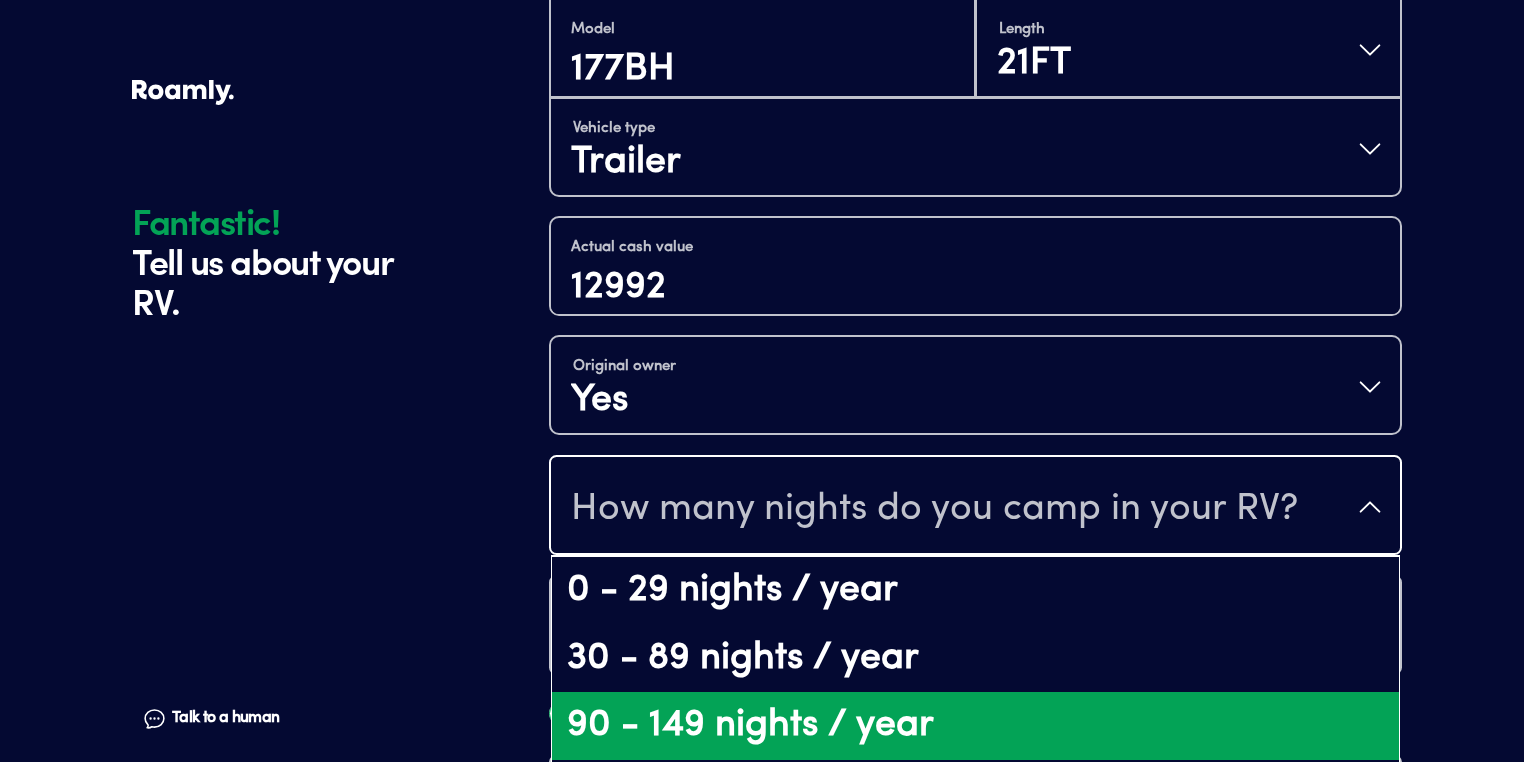 click on "90 - 149 nights / year" at bounding box center (975, 726) 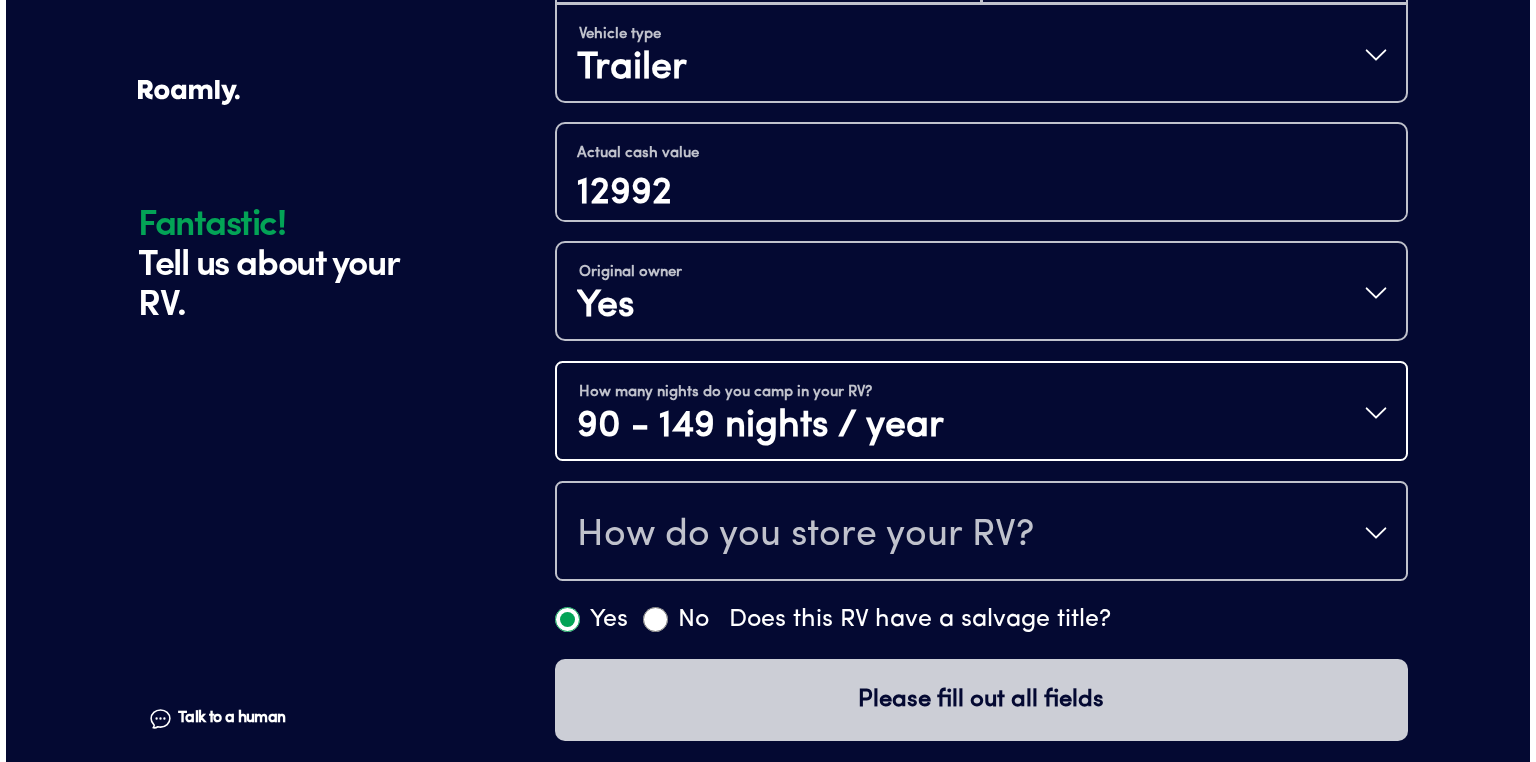 scroll, scrollTop: 732, scrollLeft: 0, axis: vertical 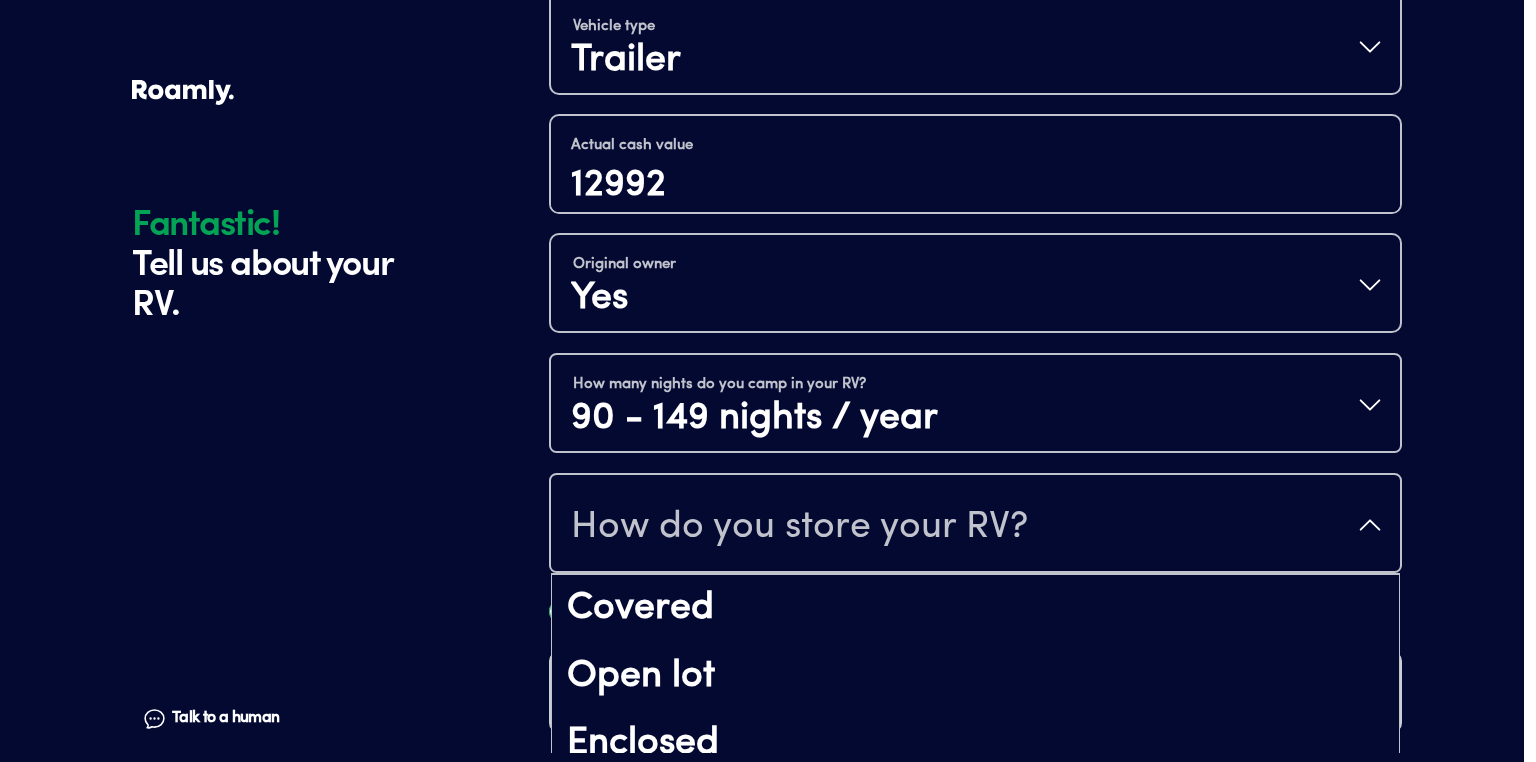 click on "How do you store your RV?" at bounding box center (799, 527) 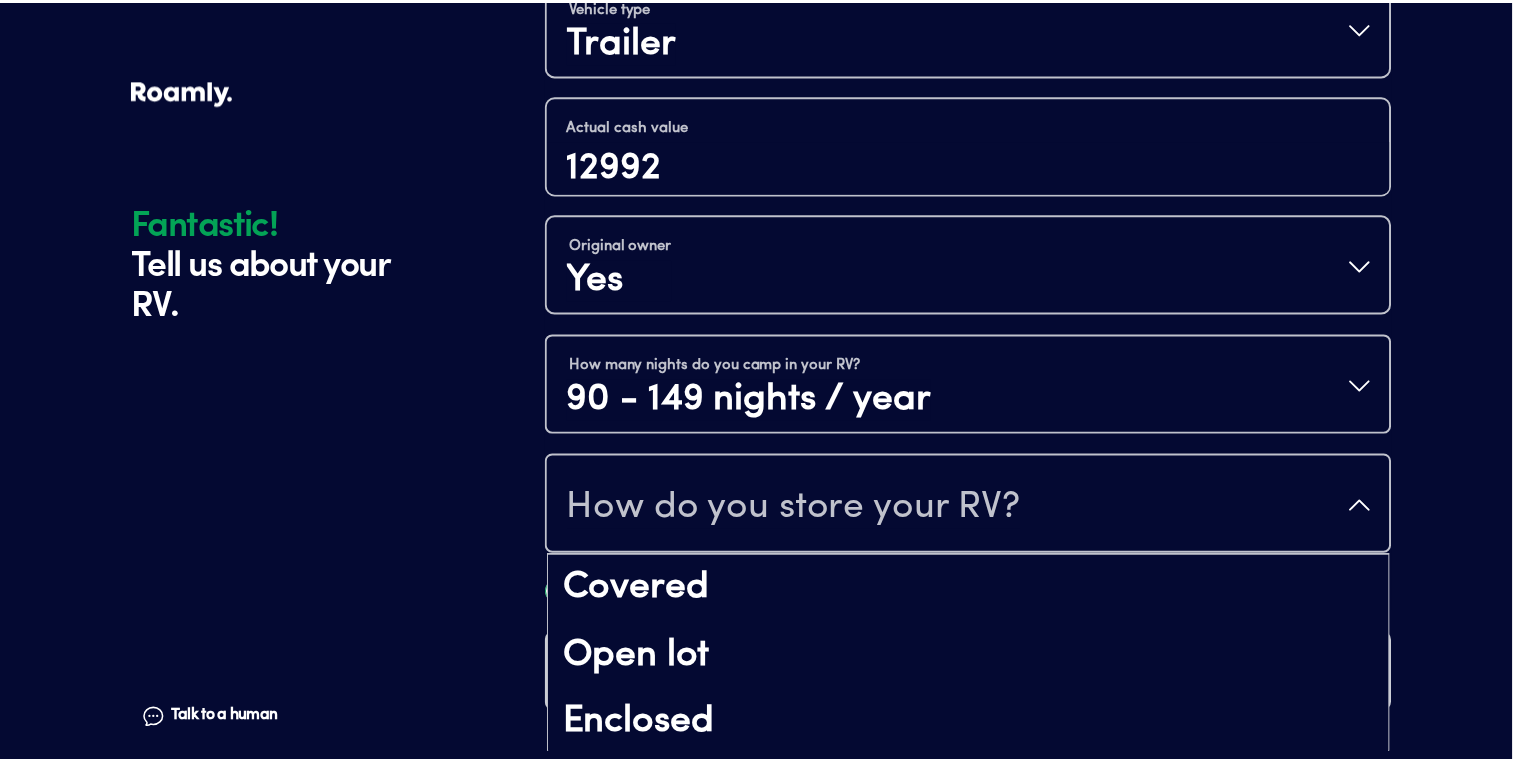 scroll, scrollTop: 24, scrollLeft: 0, axis: vertical 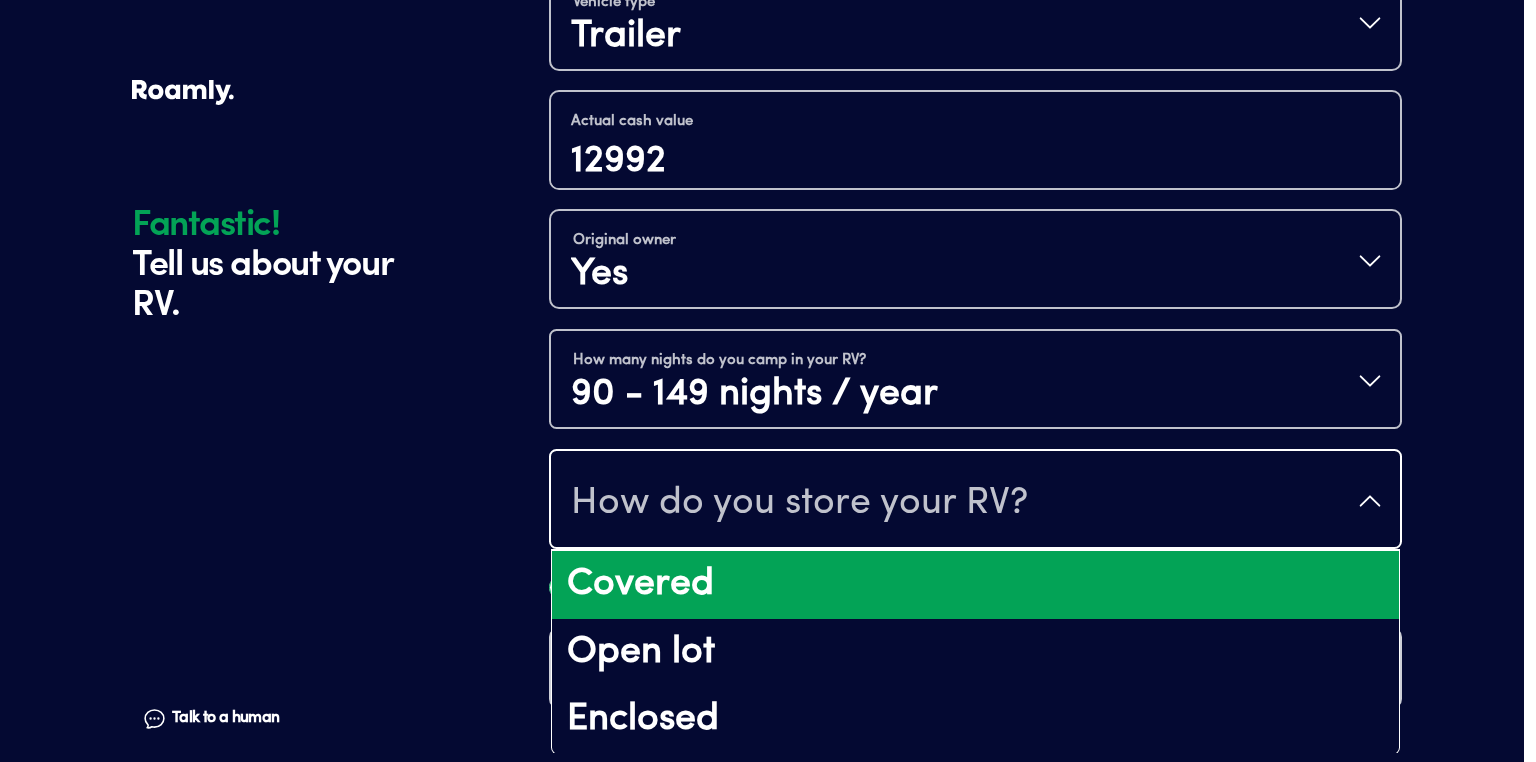 click on "Covered" at bounding box center [975, 585] 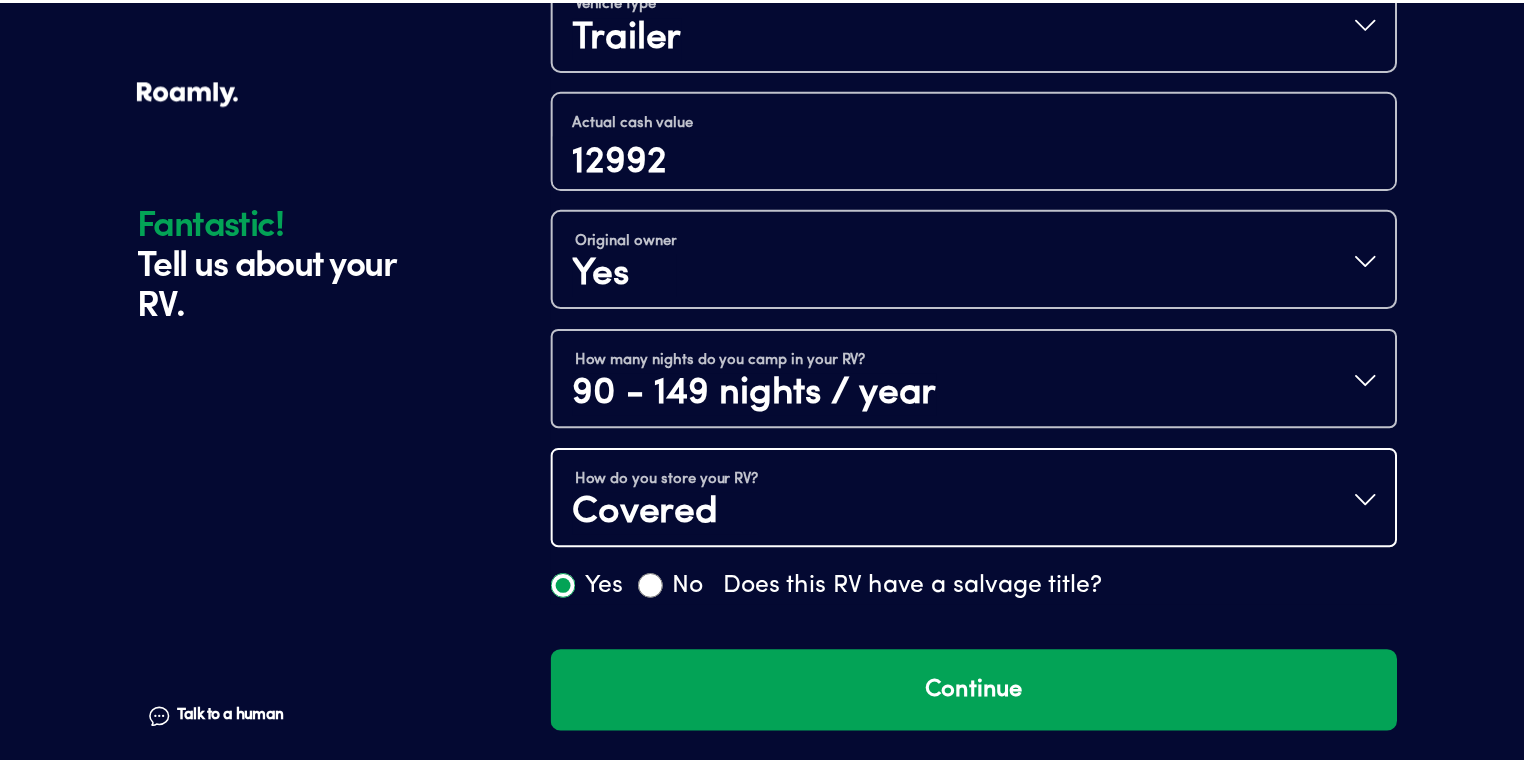 scroll, scrollTop: 0, scrollLeft: 0, axis: both 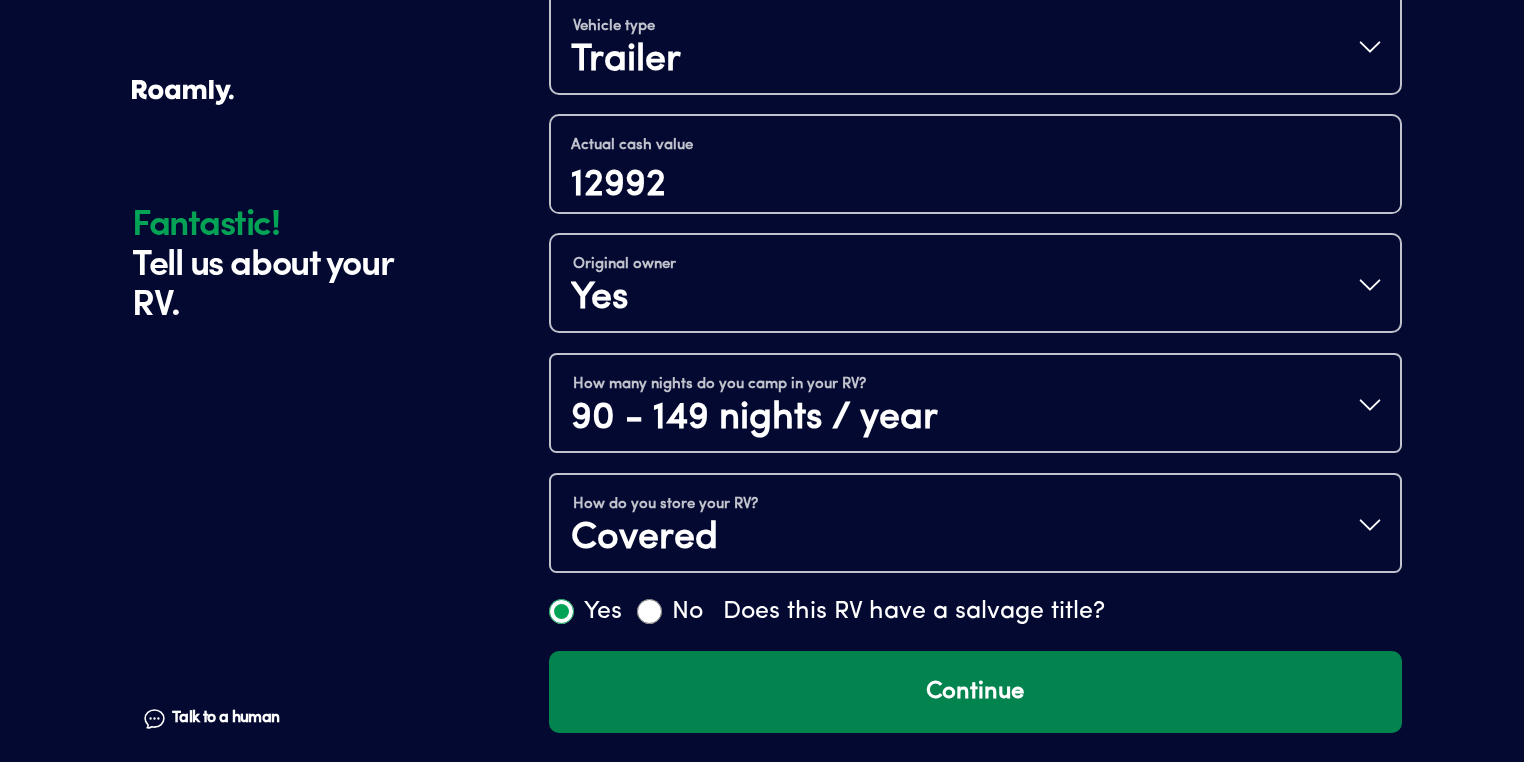 click on "Continue" at bounding box center [975, 692] 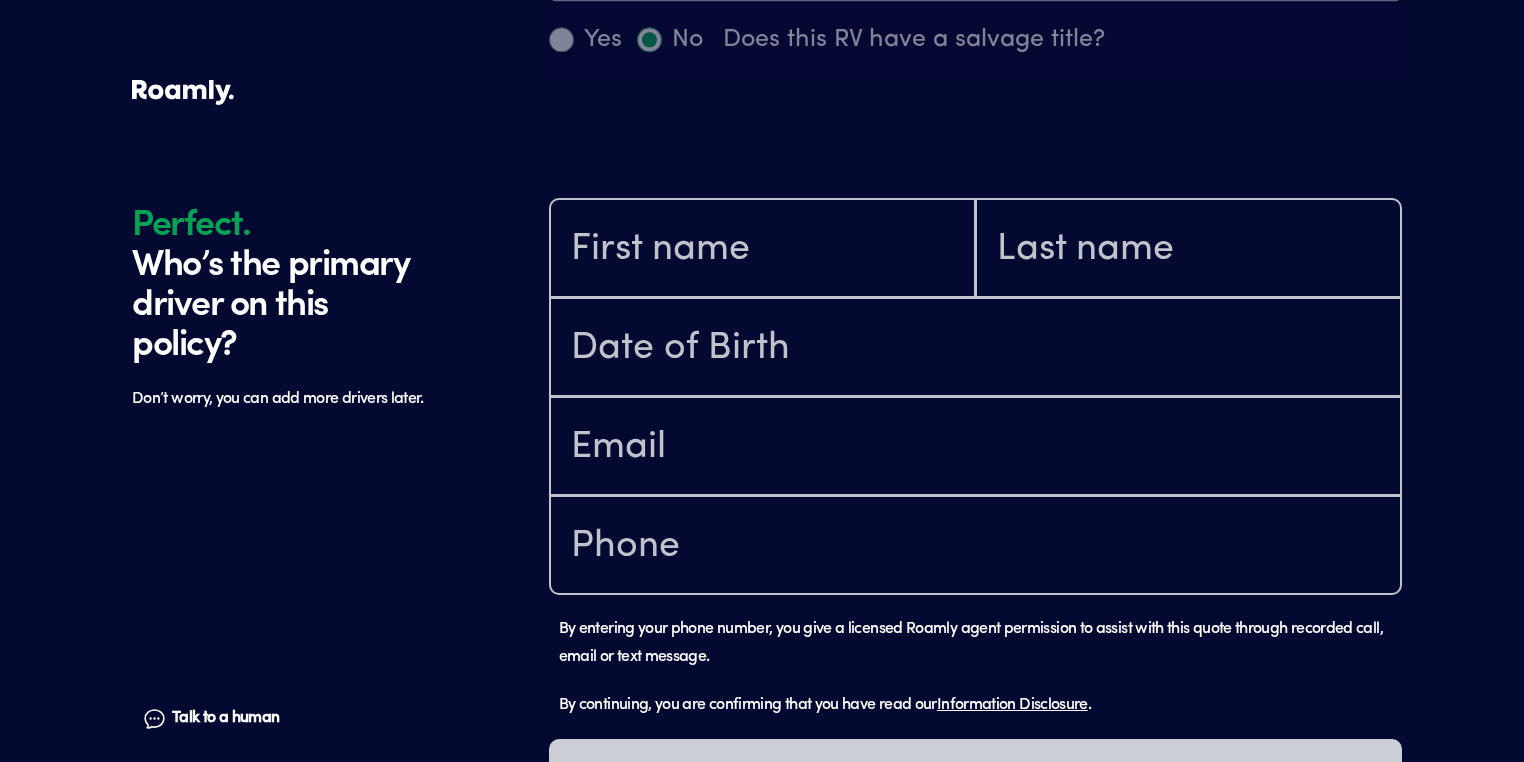 scroll, scrollTop: 1402, scrollLeft: 0, axis: vertical 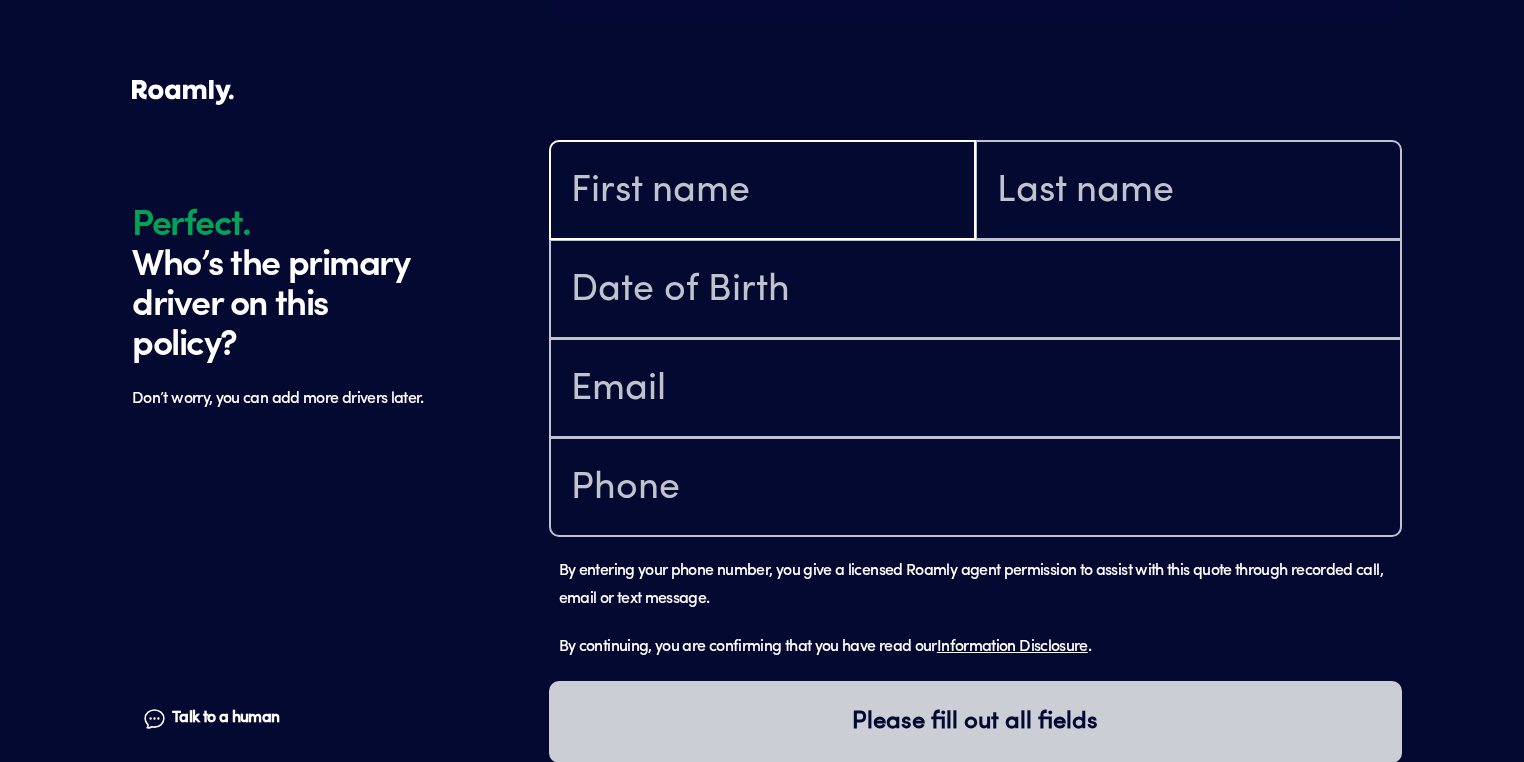 click at bounding box center [762, 192] 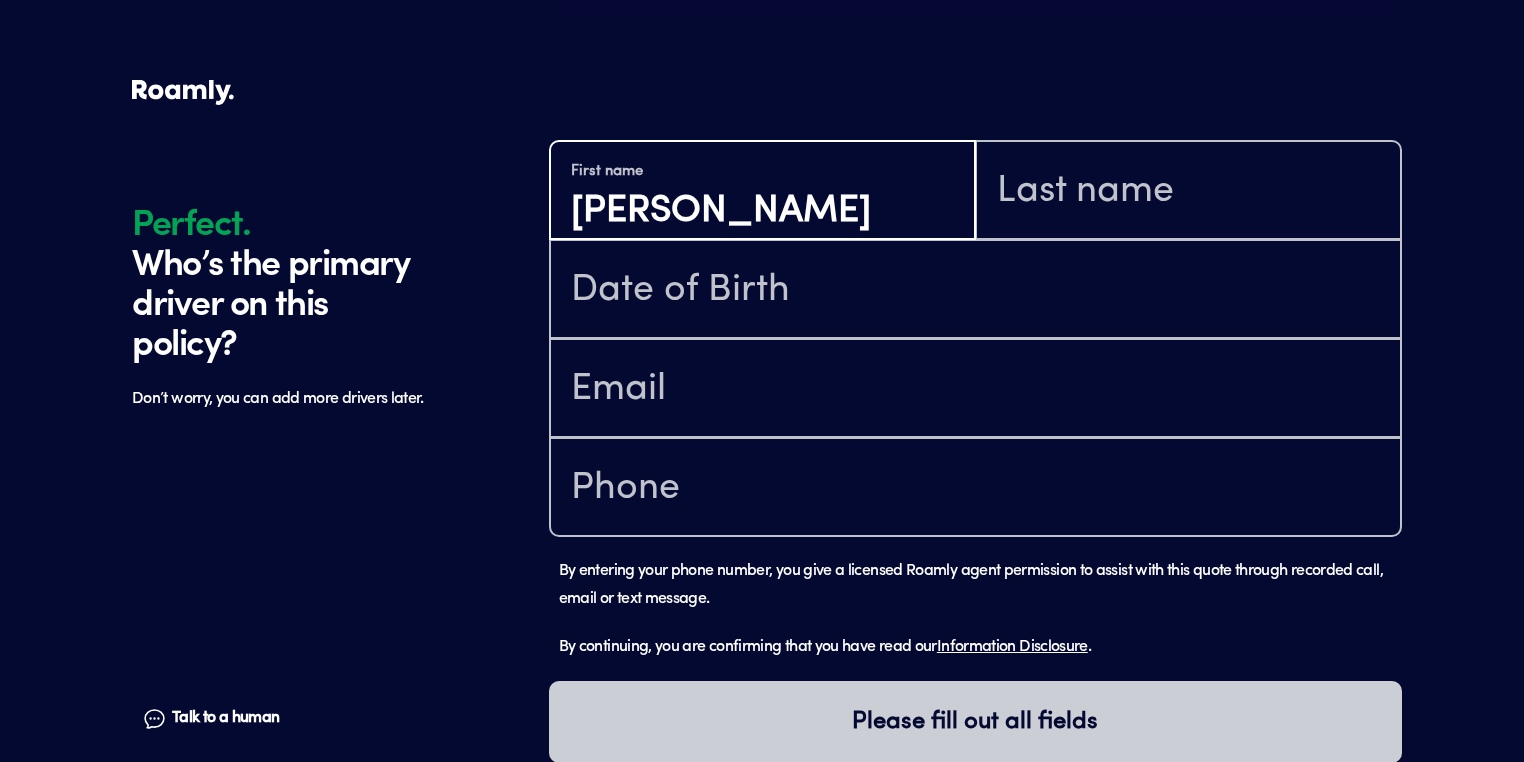 type on "[PERSON_NAME]" 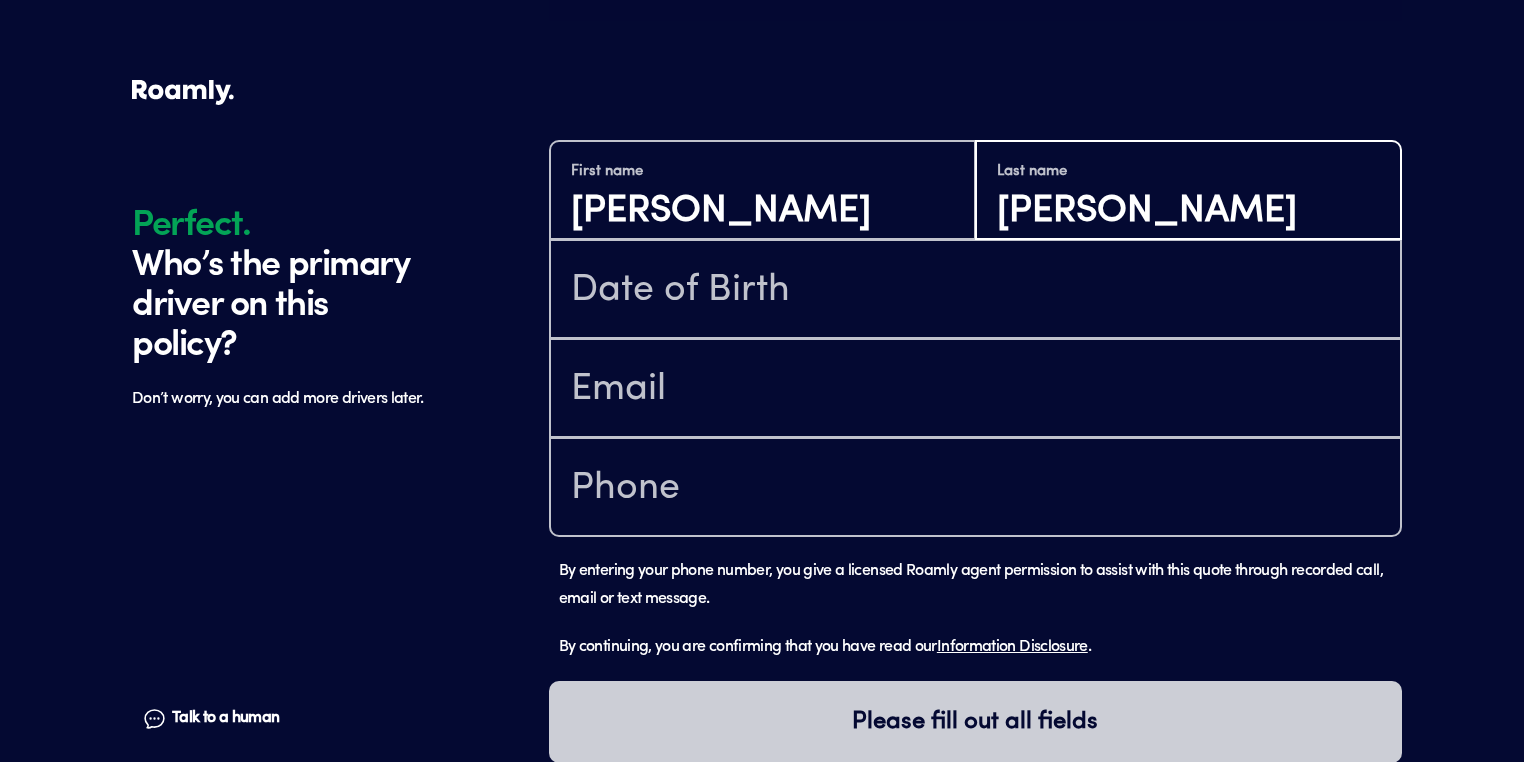 type on "[PERSON_NAME]" 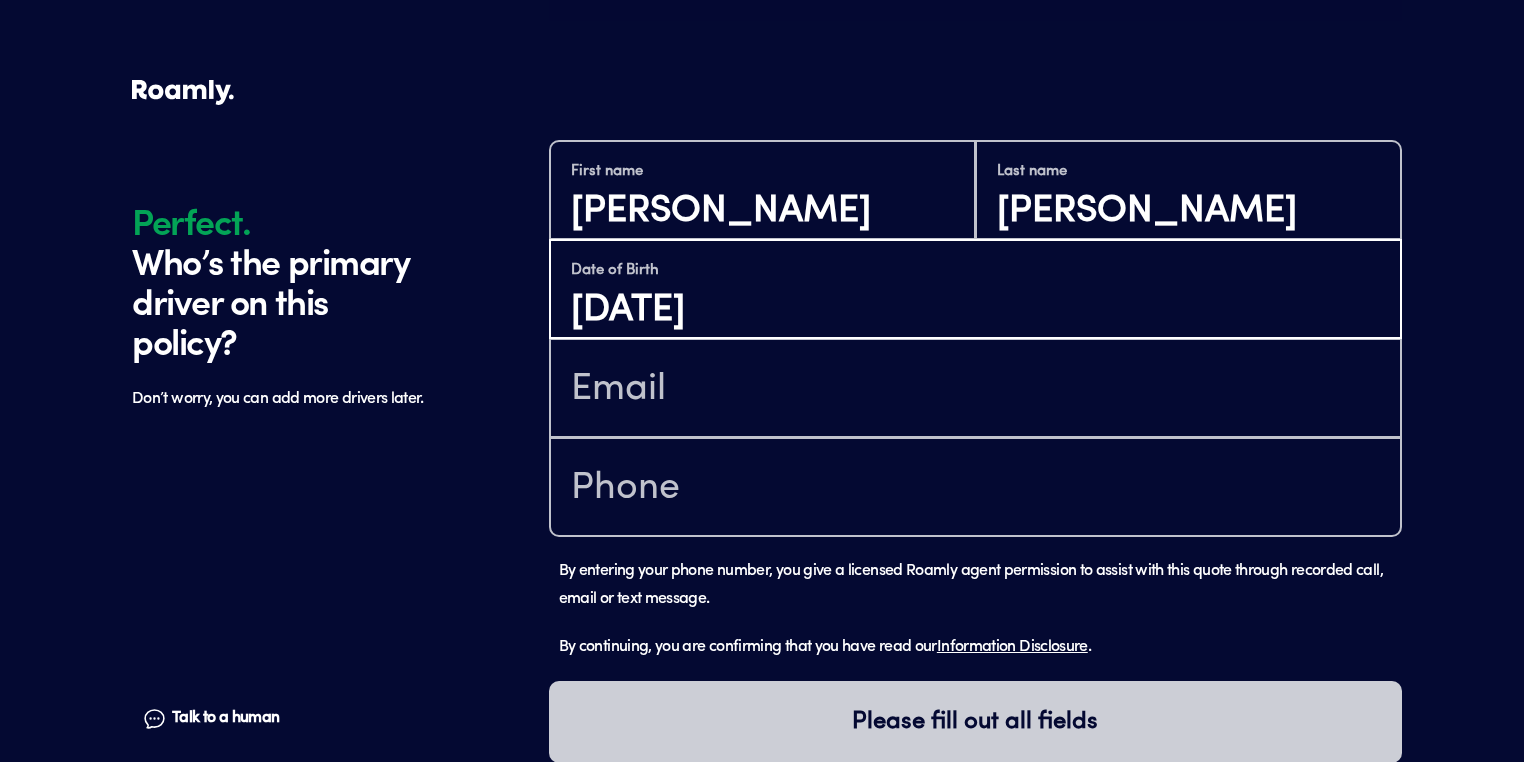 type on "[DATE]" 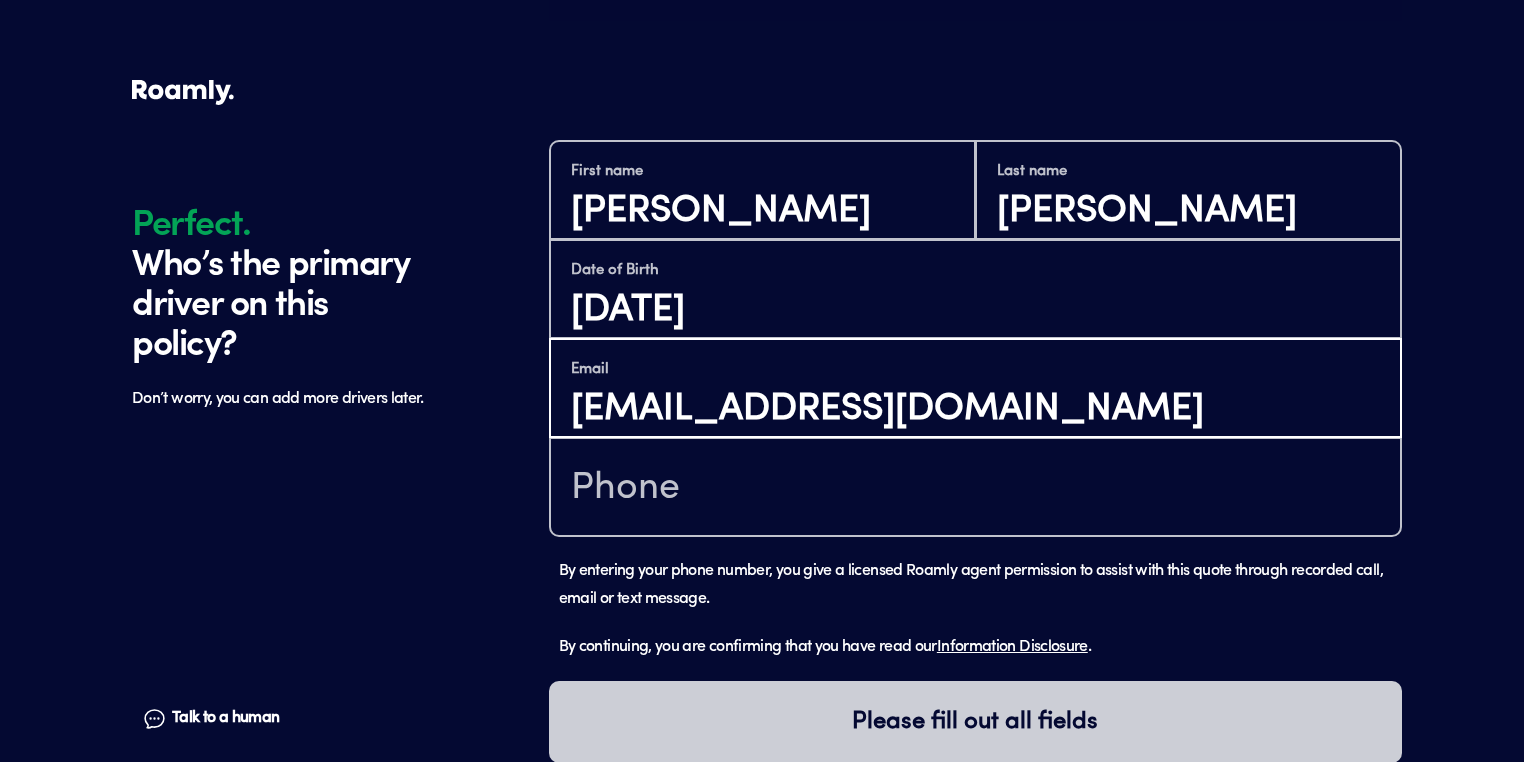 type on "[EMAIL_ADDRESS][DOMAIN_NAME]" 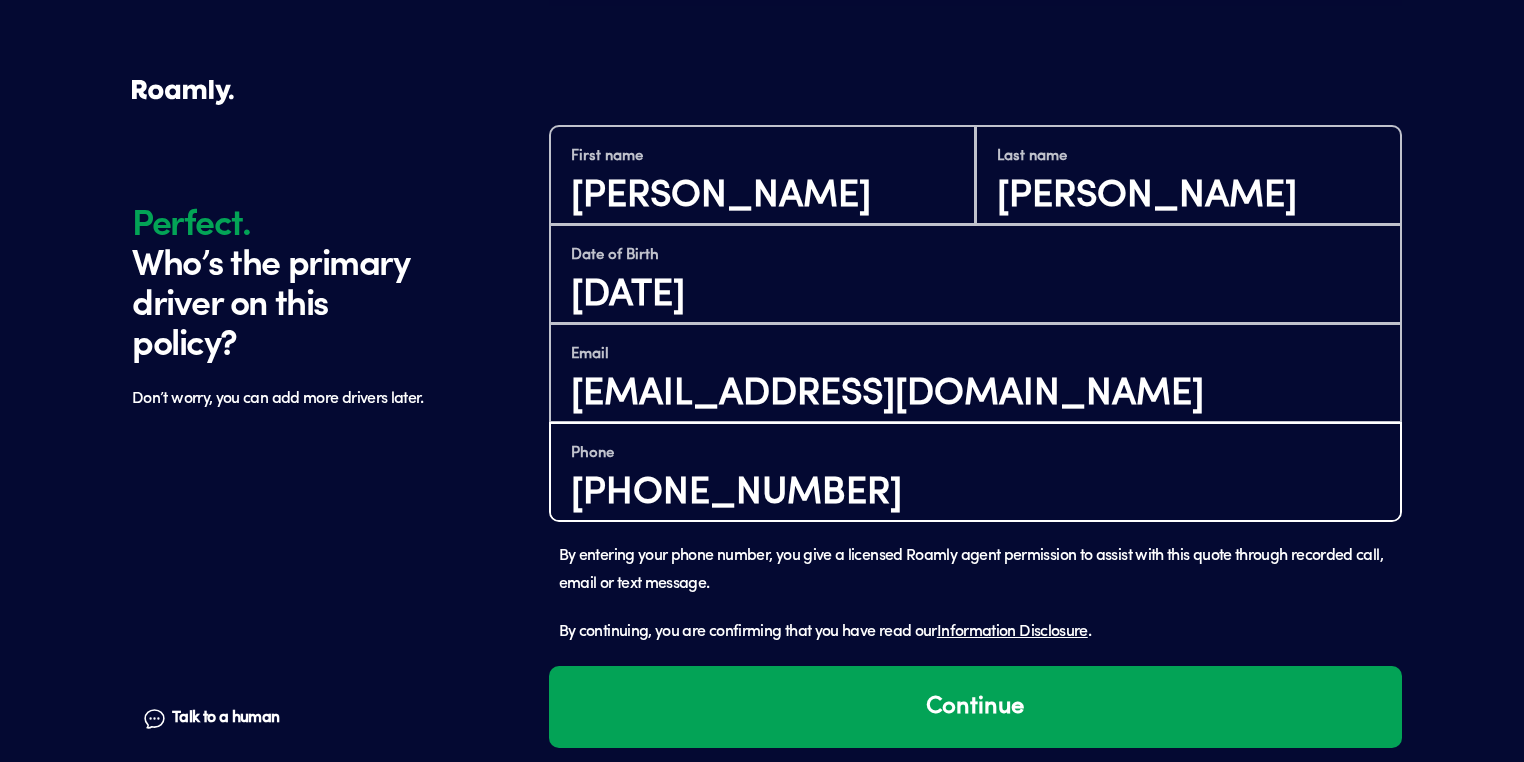 scroll, scrollTop: 1432, scrollLeft: 0, axis: vertical 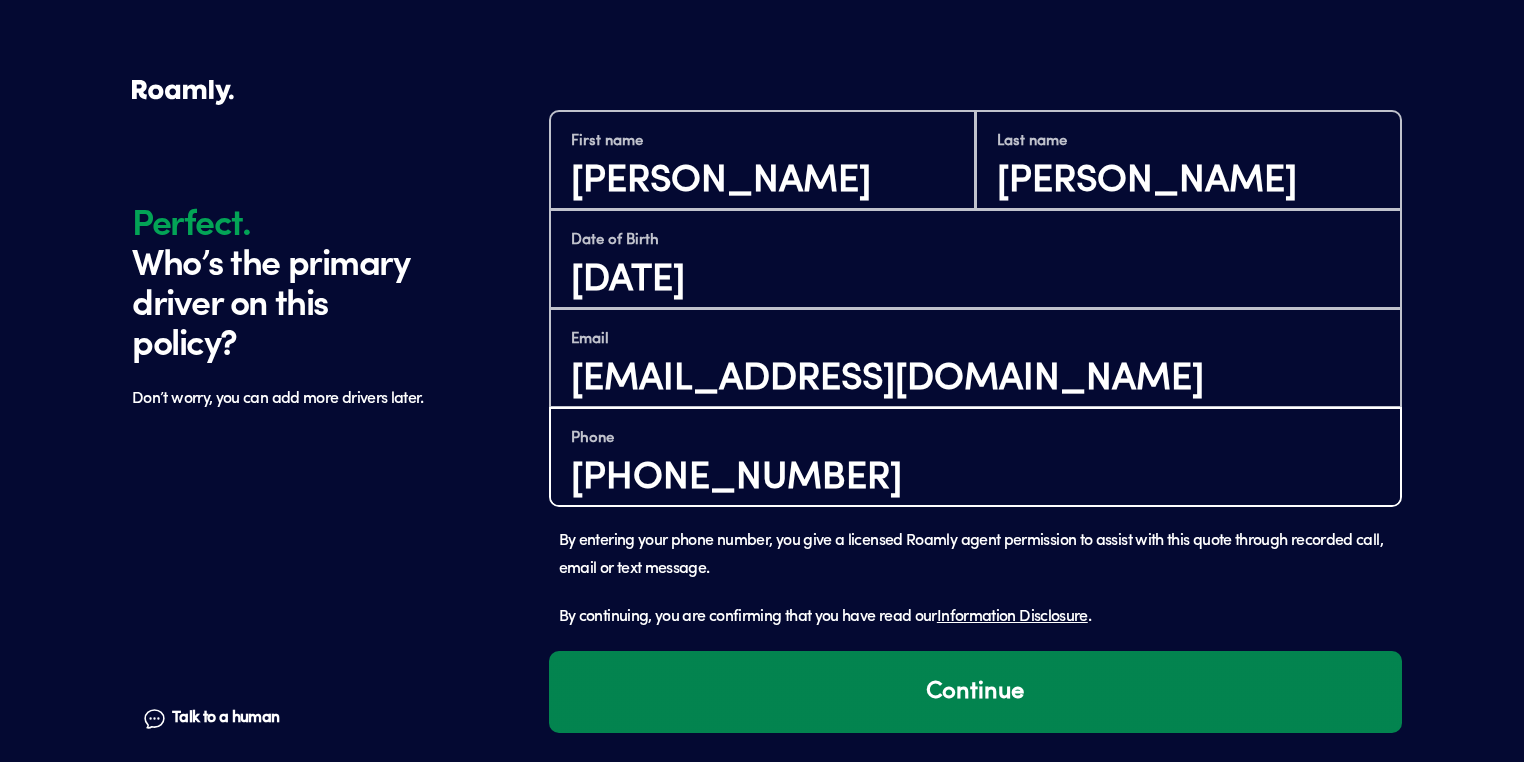 type on "[PHONE_NUMBER]" 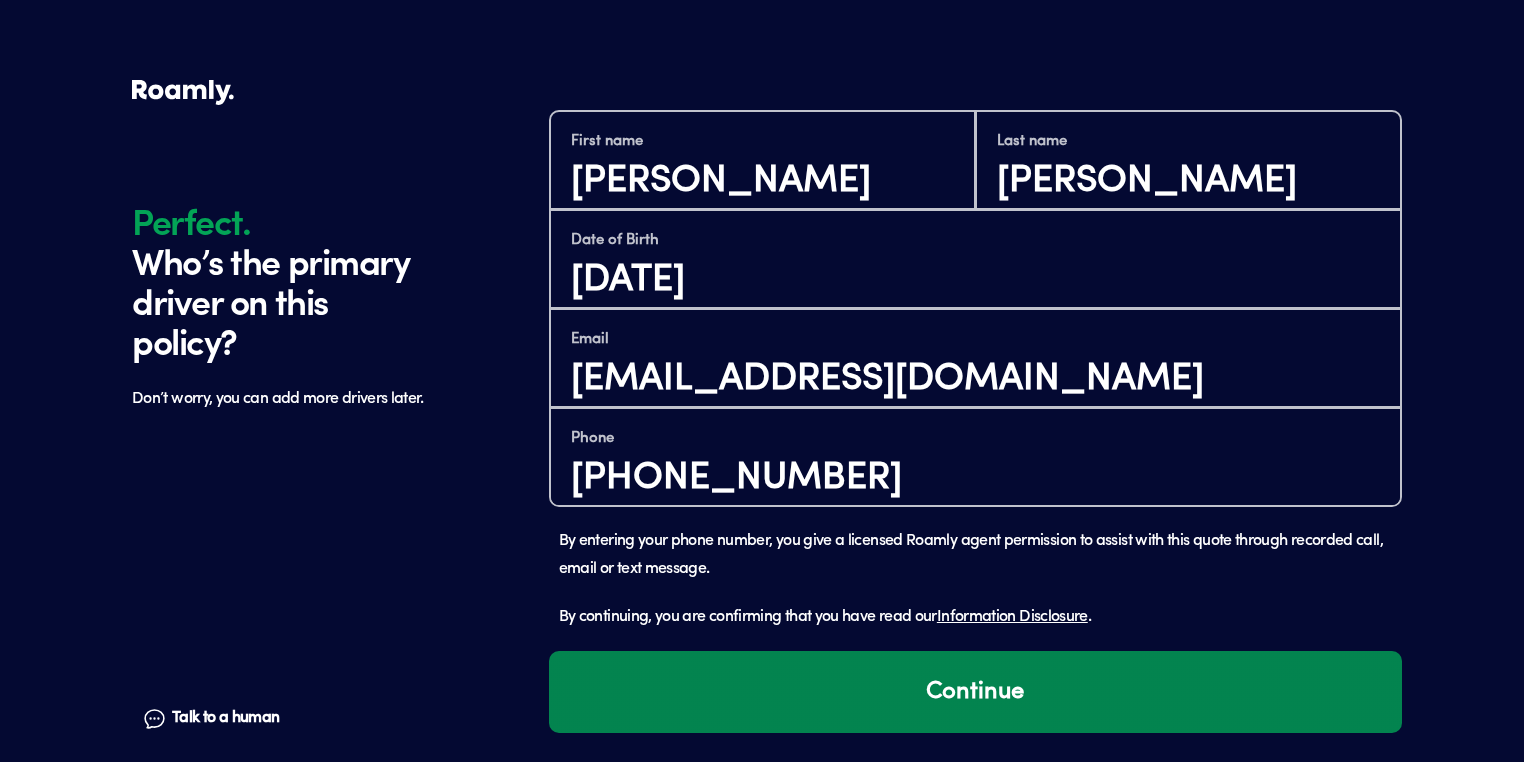 click on "Continue" at bounding box center [975, 692] 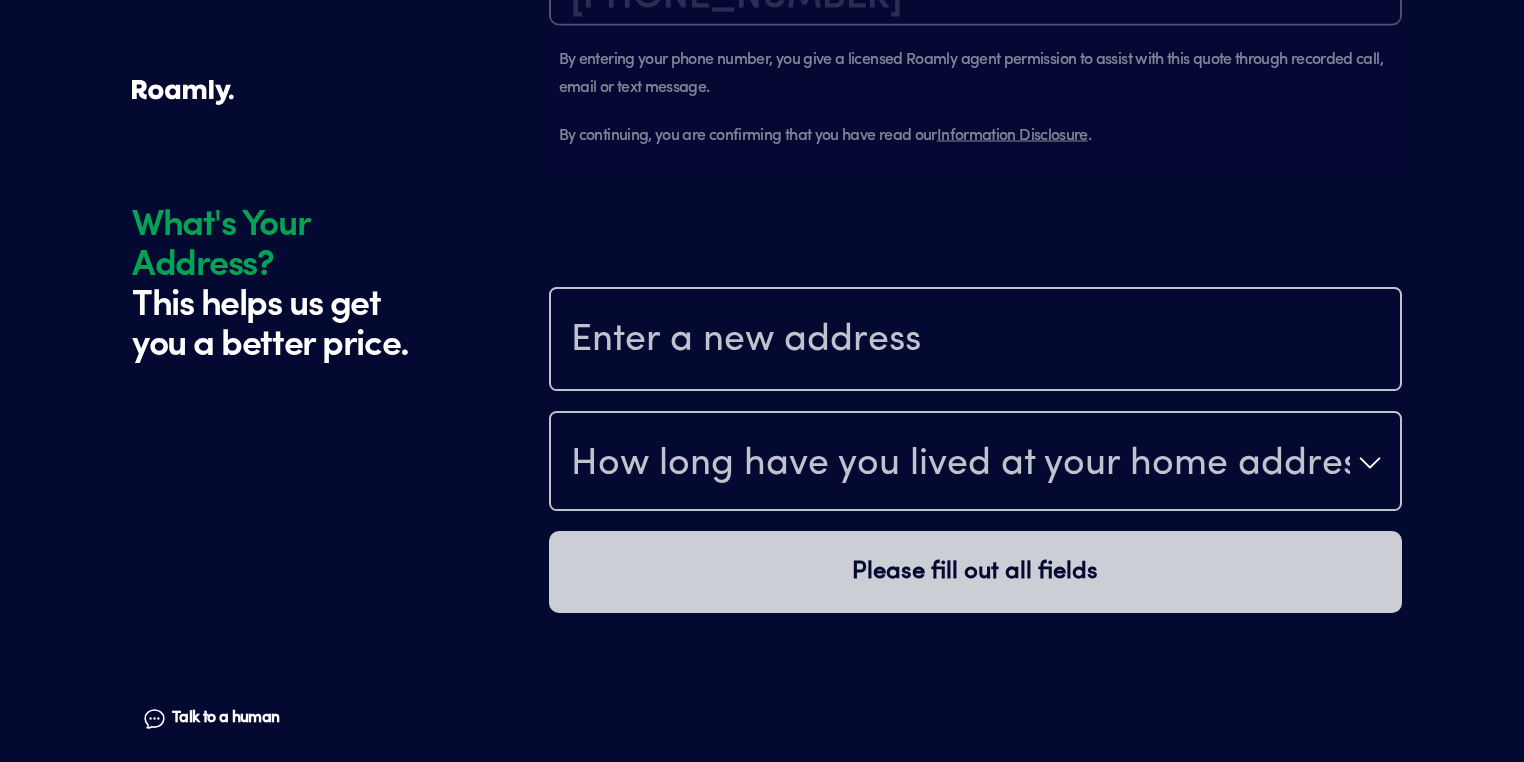 scroll, scrollTop: 2080, scrollLeft: 0, axis: vertical 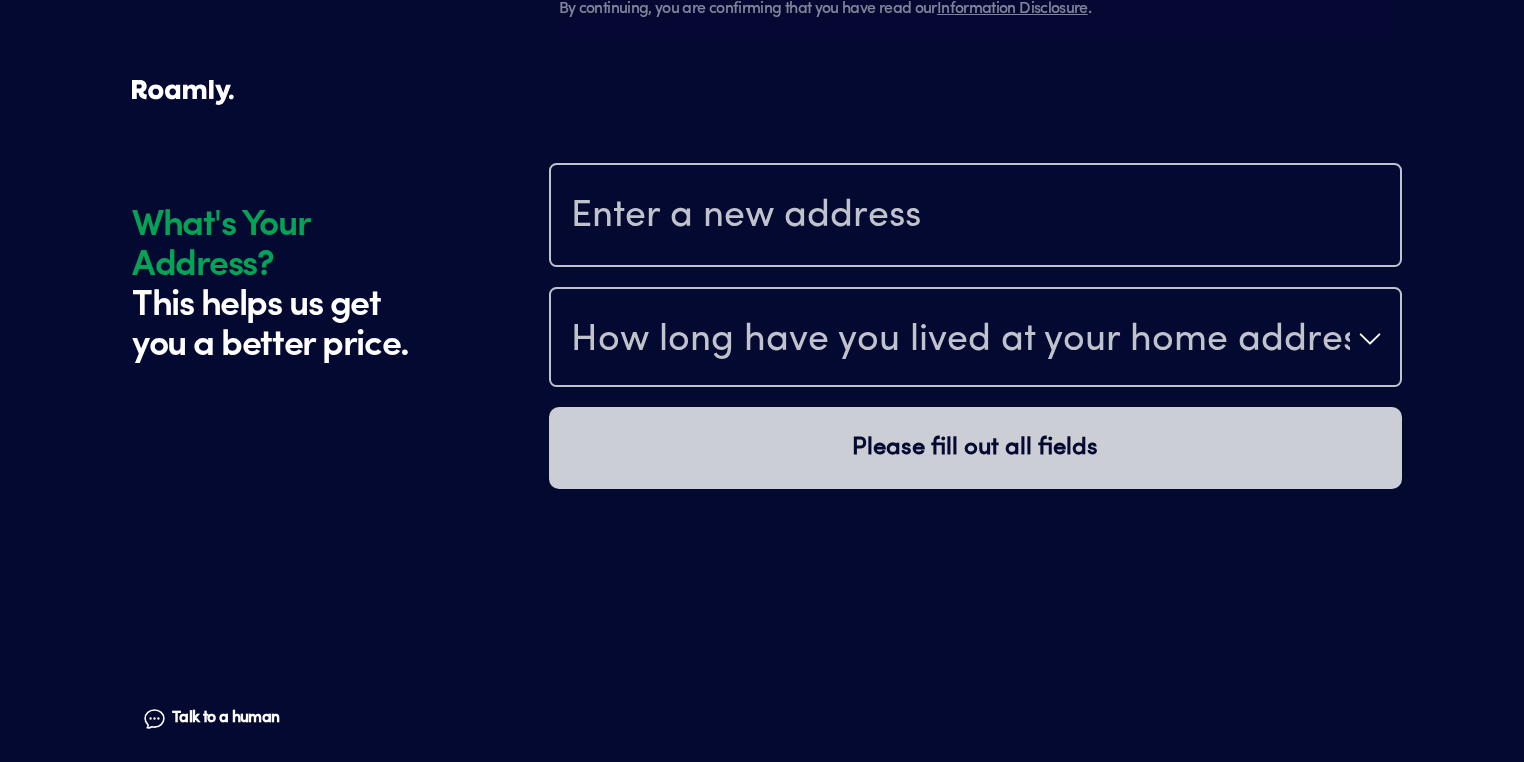 click at bounding box center [975, 217] 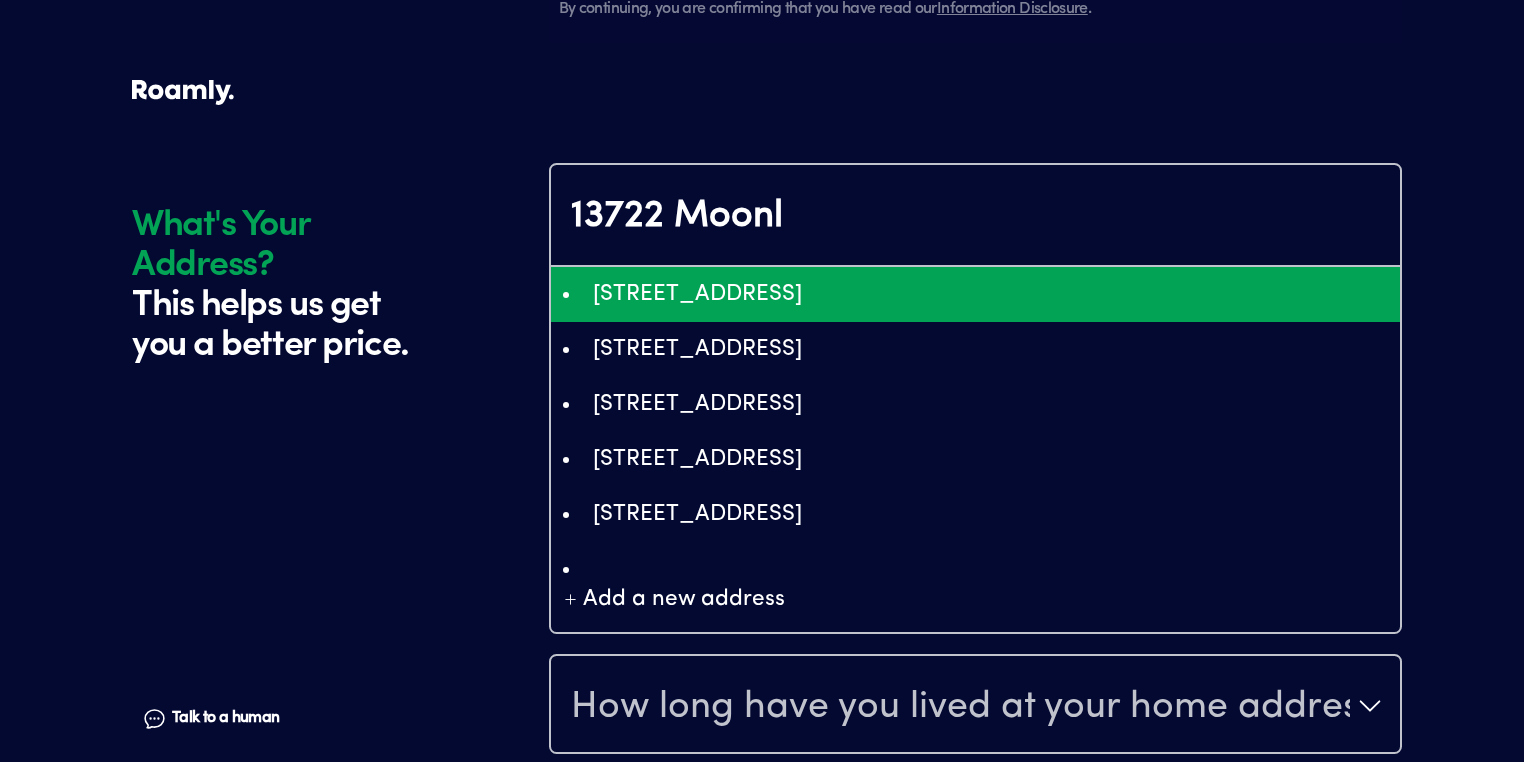type on "ChIJRdbeMvOO0lQR1taQGqG2fOA" 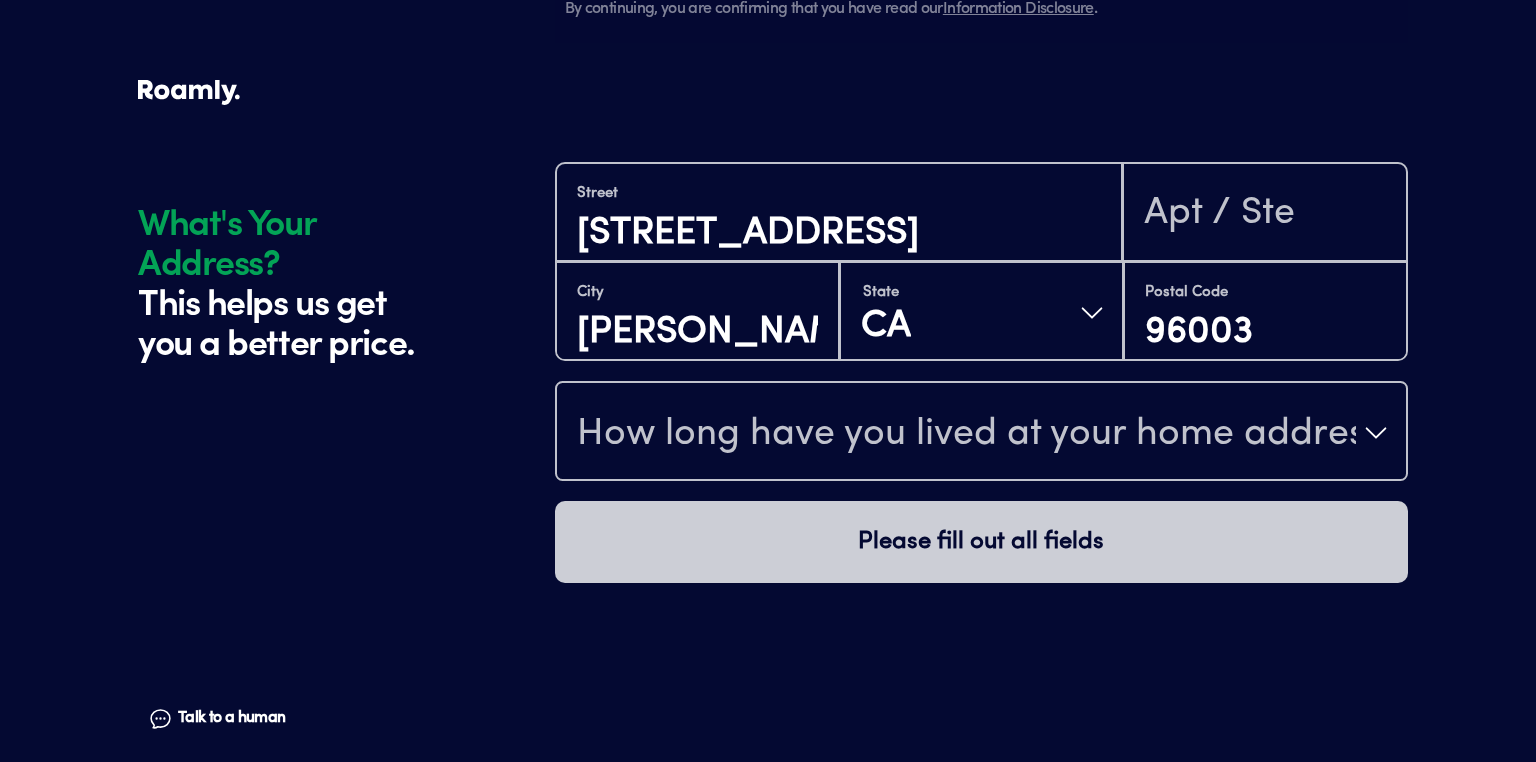 click on "How long have you lived at your home address?" at bounding box center [966, 435] 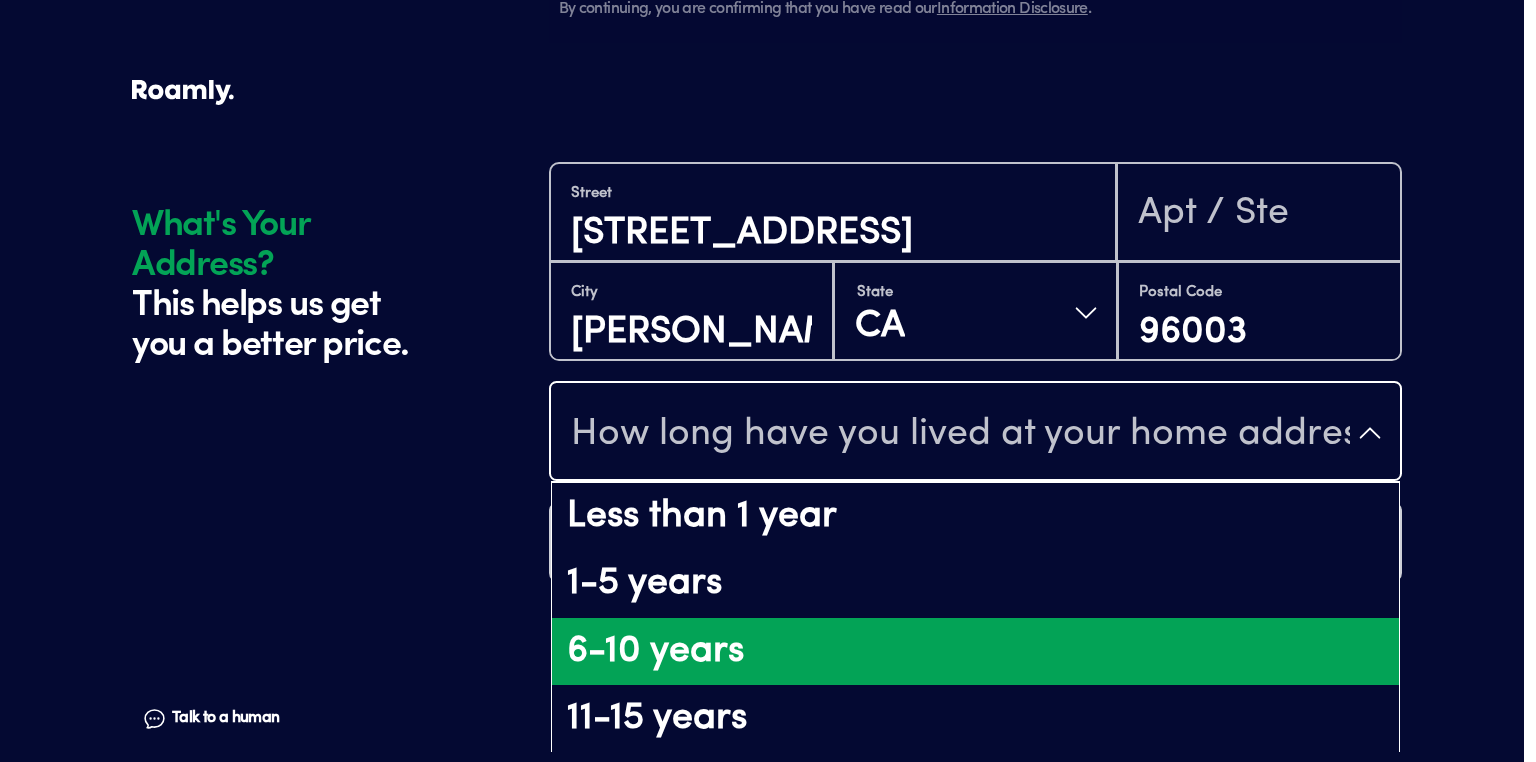 click on "6-10 years" at bounding box center [975, 652] 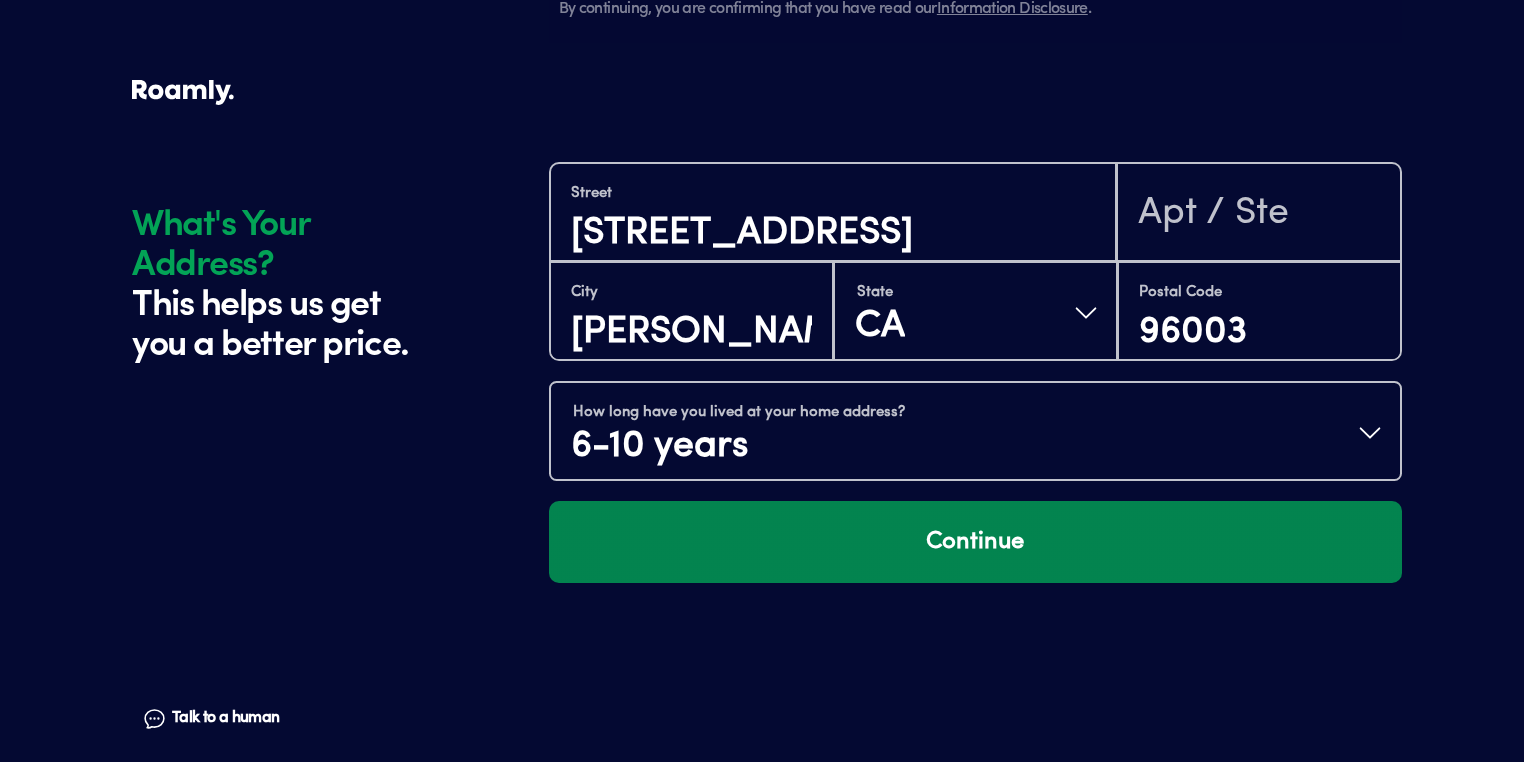 click on "Continue" at bounding box center [975, 542] 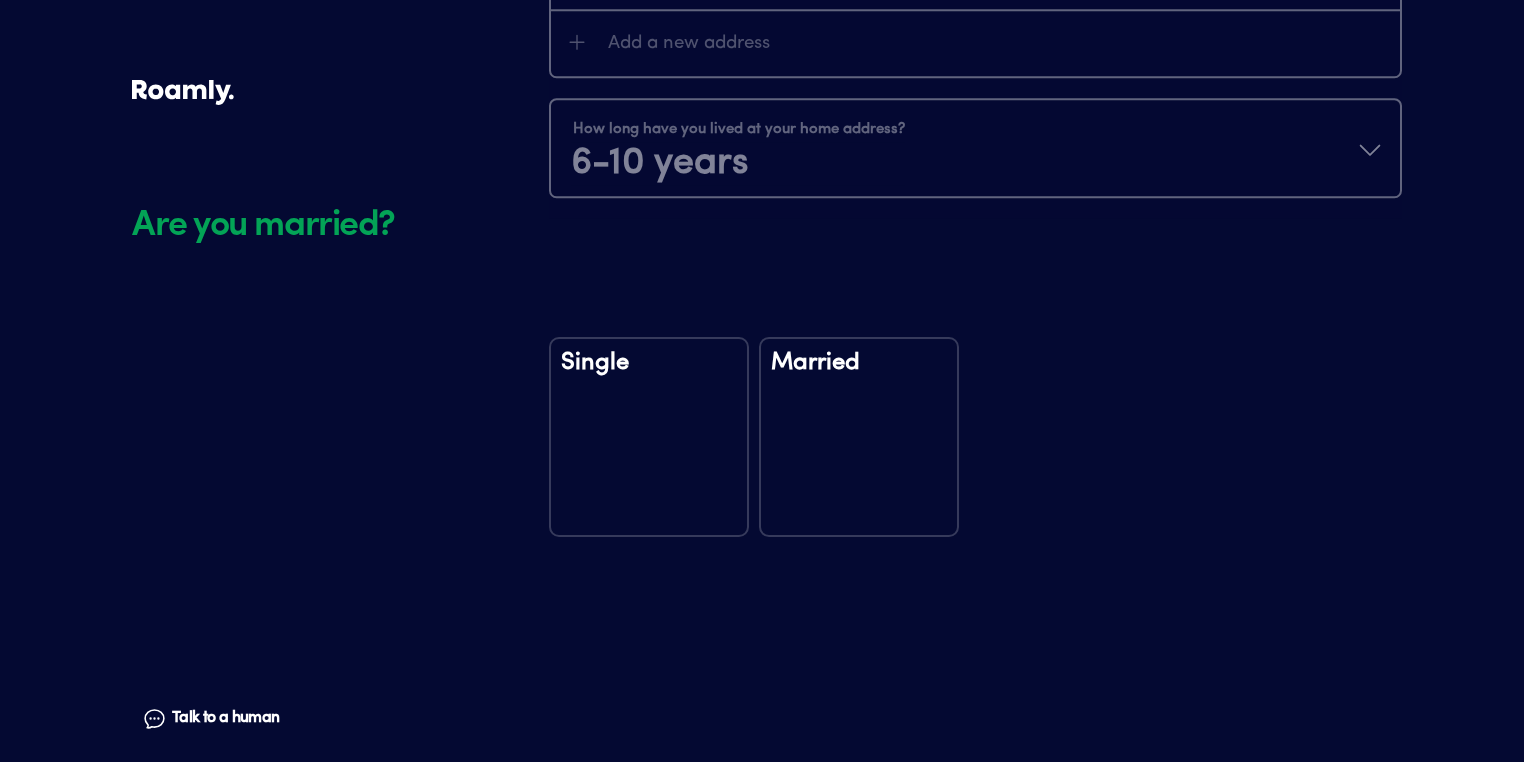 scroll, scrollTop: 2549, scrollLeft: 0, axis: vertical 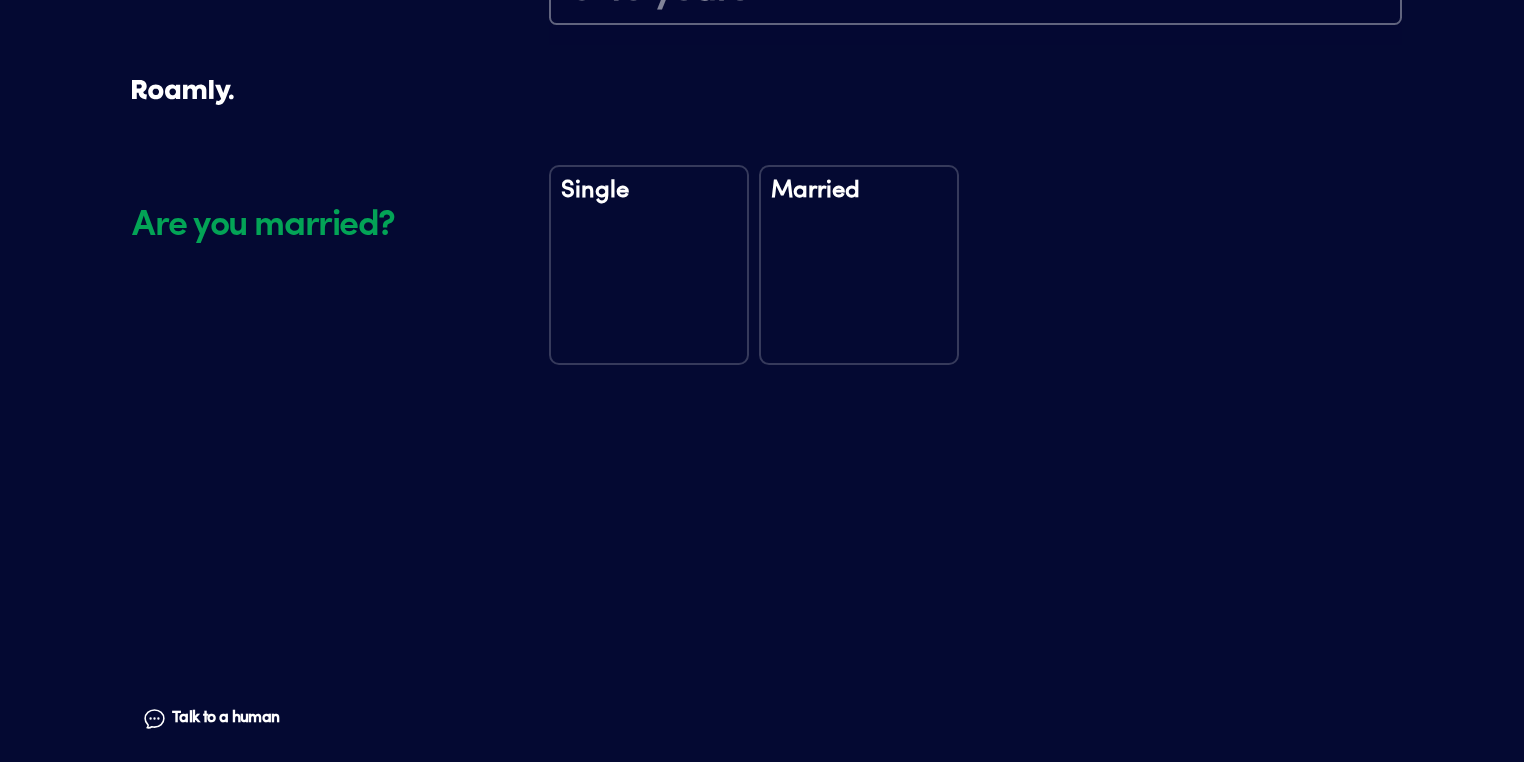 click on "Are you married? Talk to a human Chat" at bounding box center (335, -893) 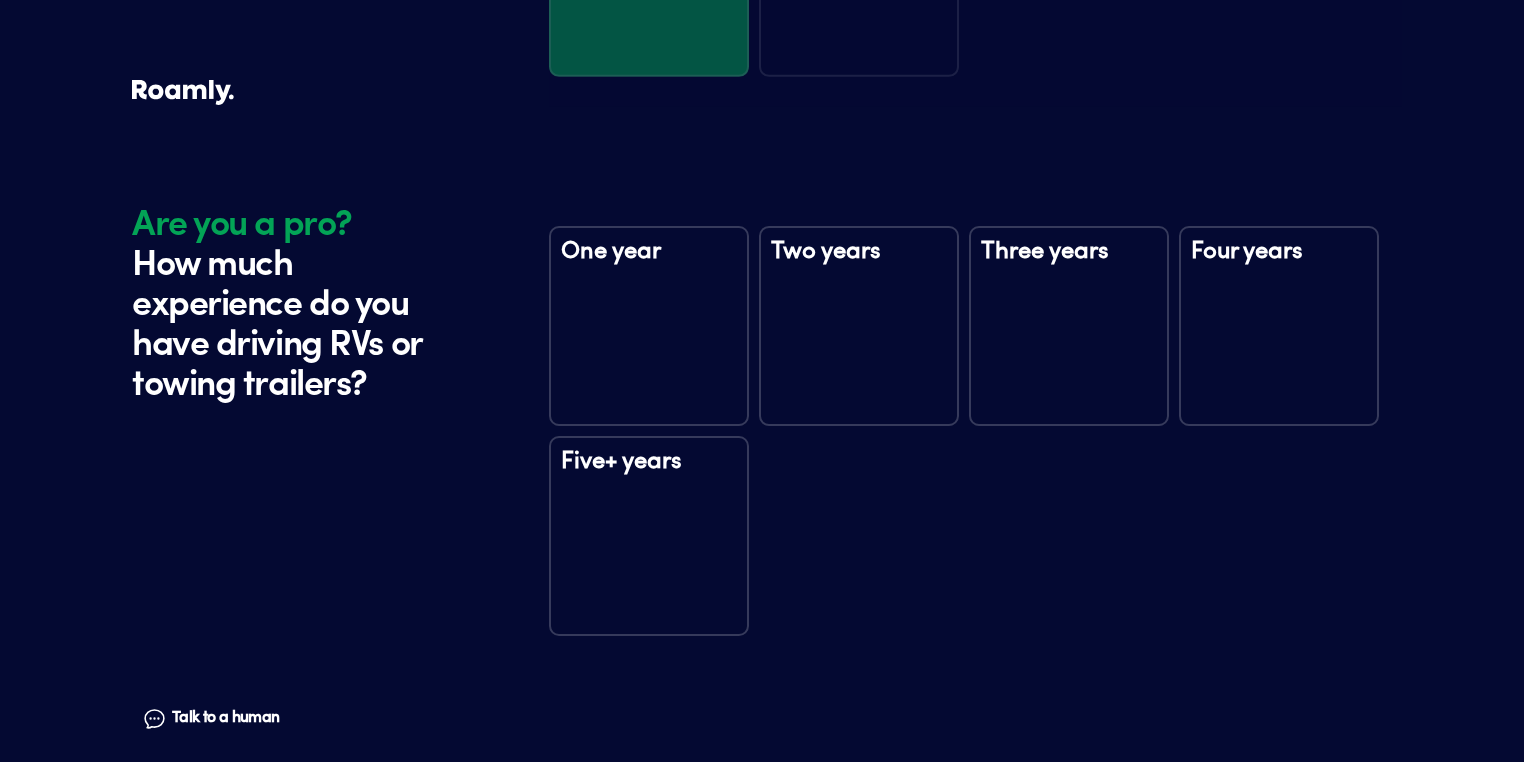 scroll, scrollTop: 2939, scrollLeft: 0, axis: vertical 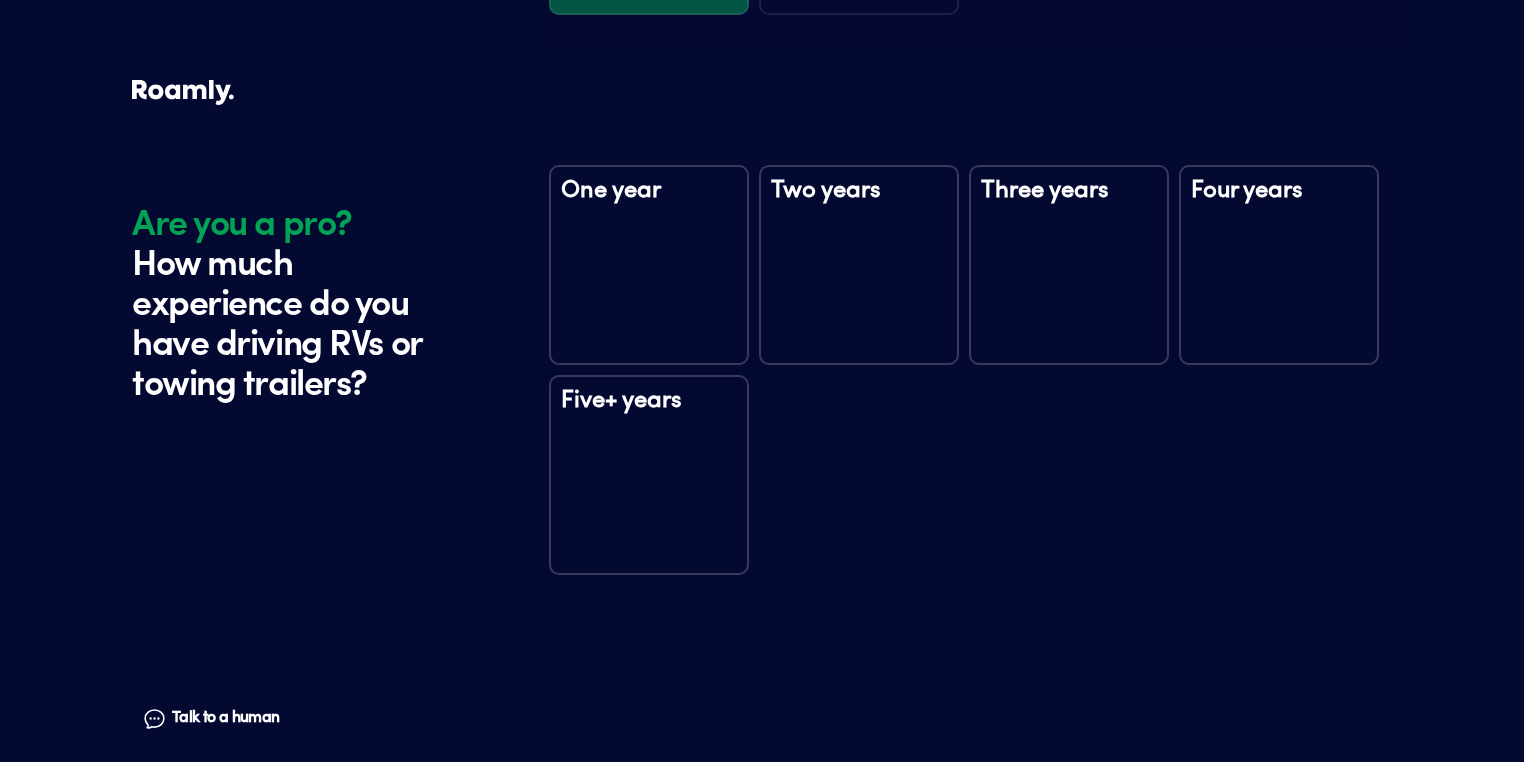 click on "Five+ years" at bounding box center (649, 475) 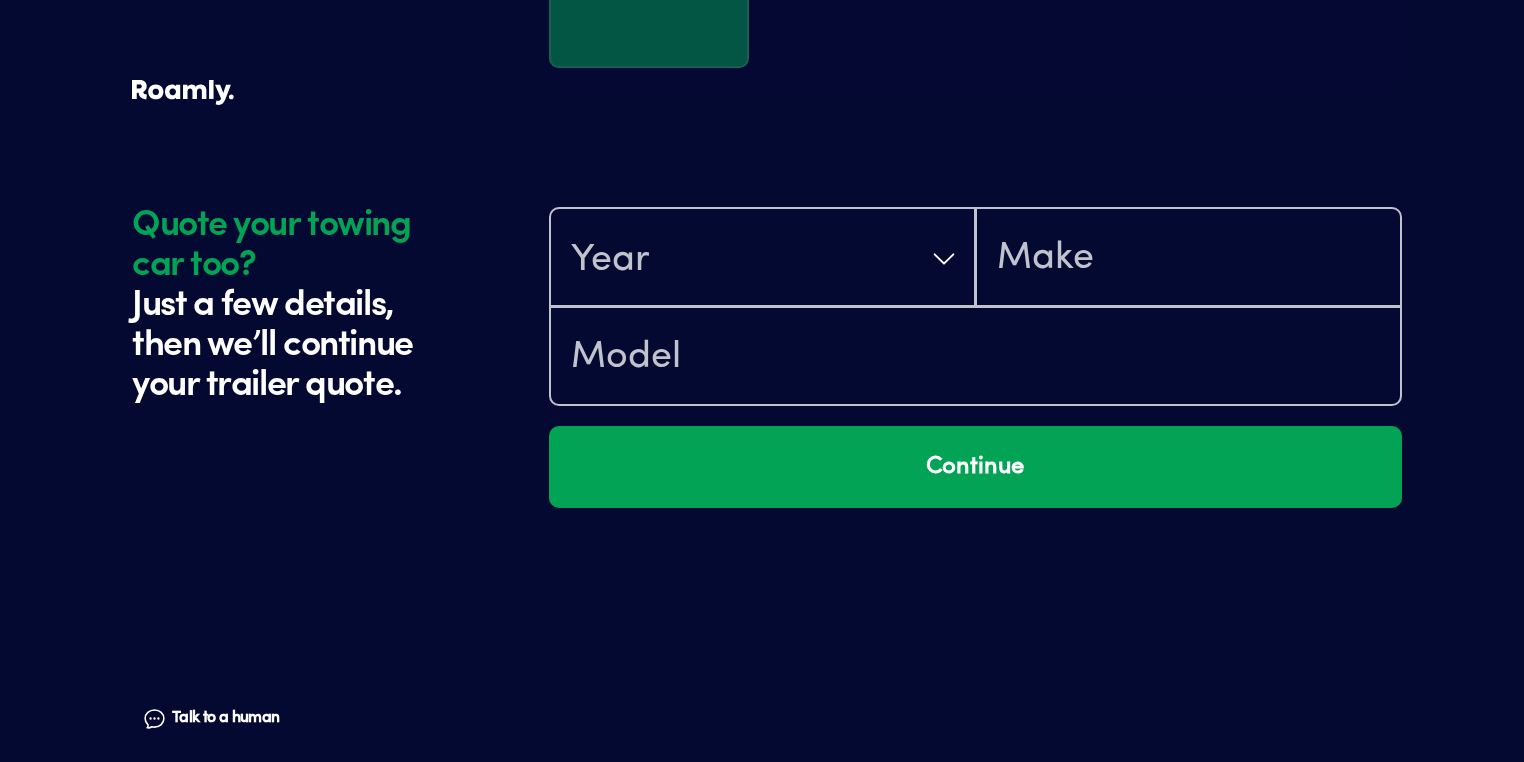 scroll, scrollTop: 3529, scrollLeft: 0, axis: vertical 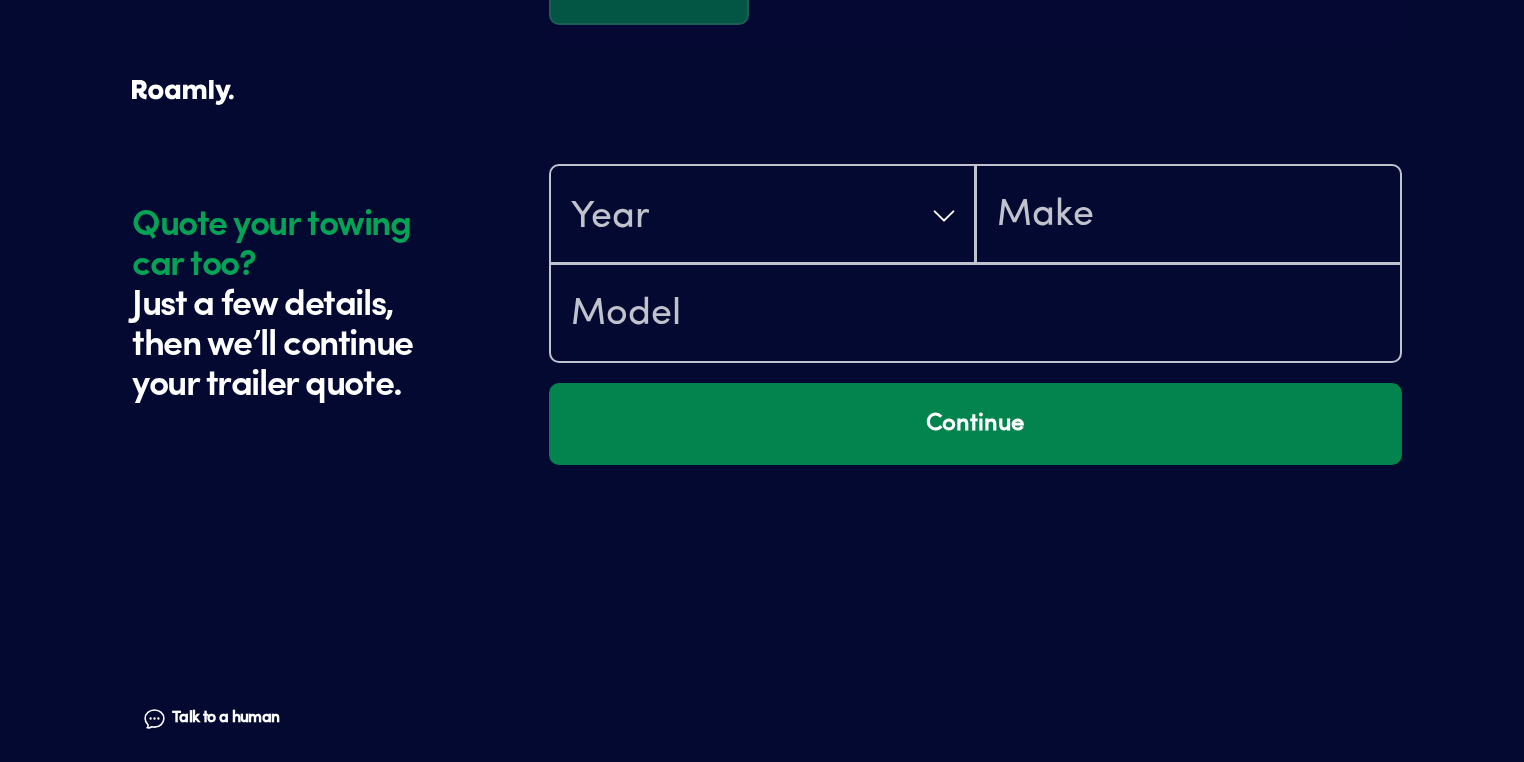 click on "Continue" at bounding box center (975, 424) 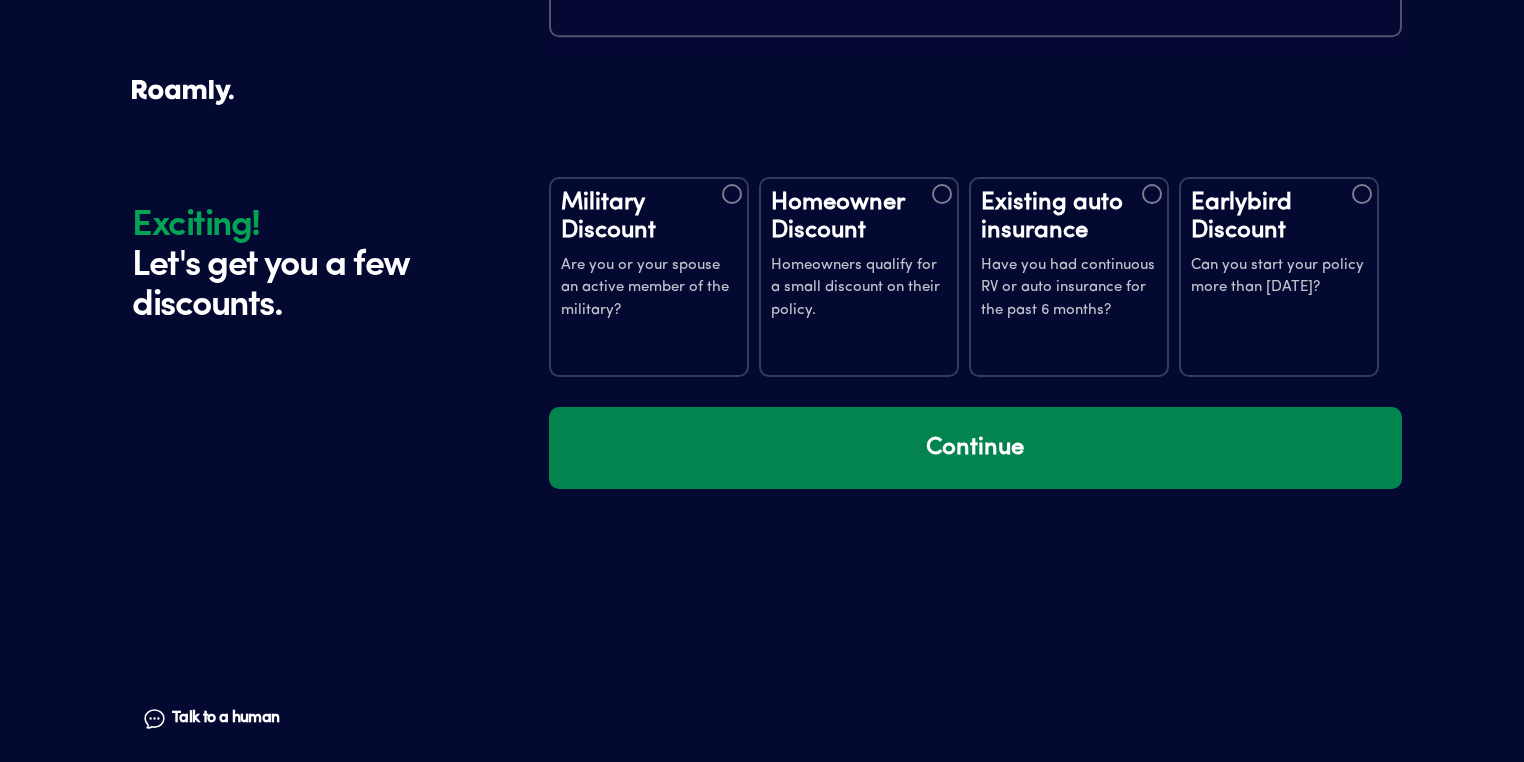 scroll, scrollTop: 3907, scrollLeft: 0, axis: vertical 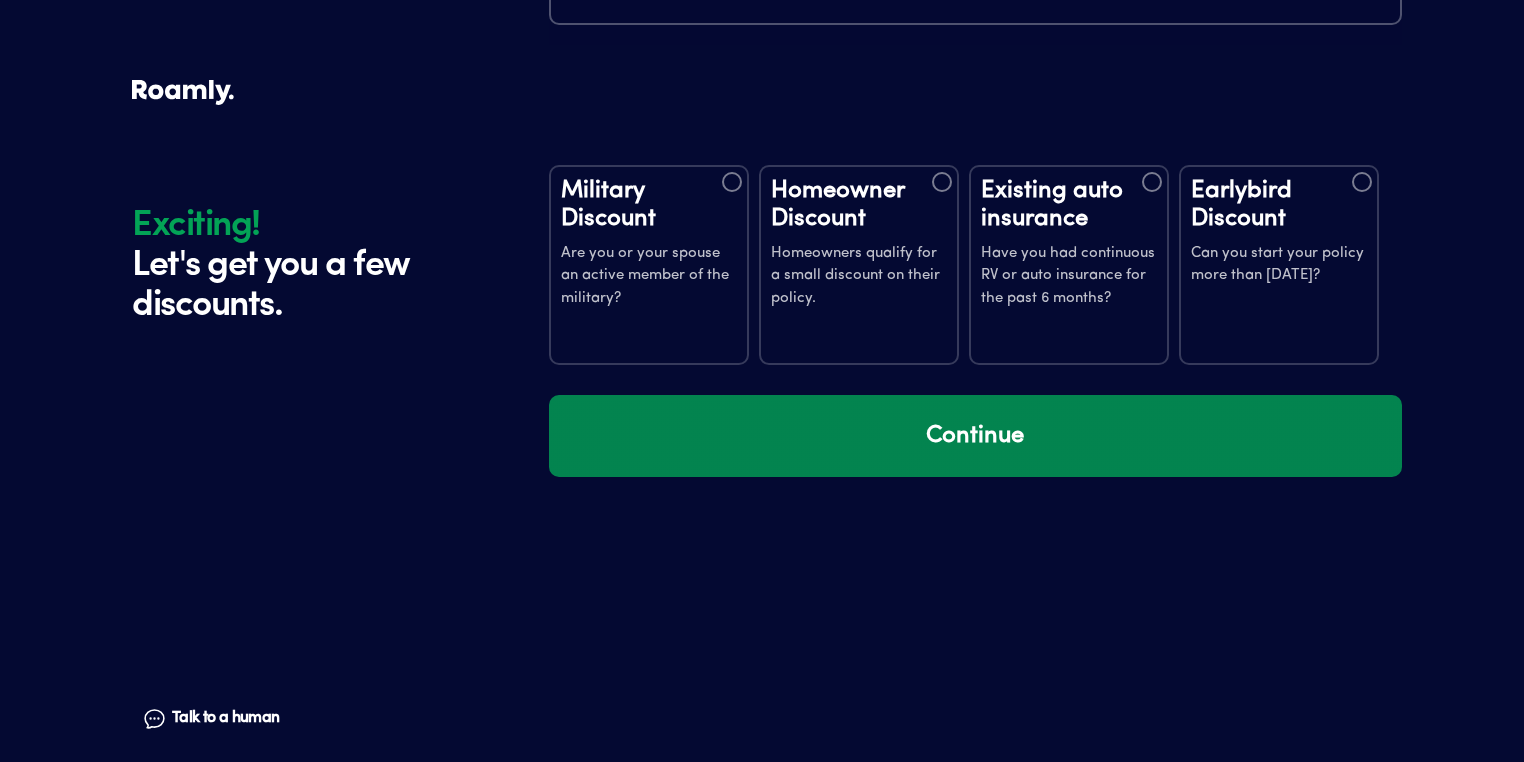 click on "Continue" at bounding box center [975, 436] 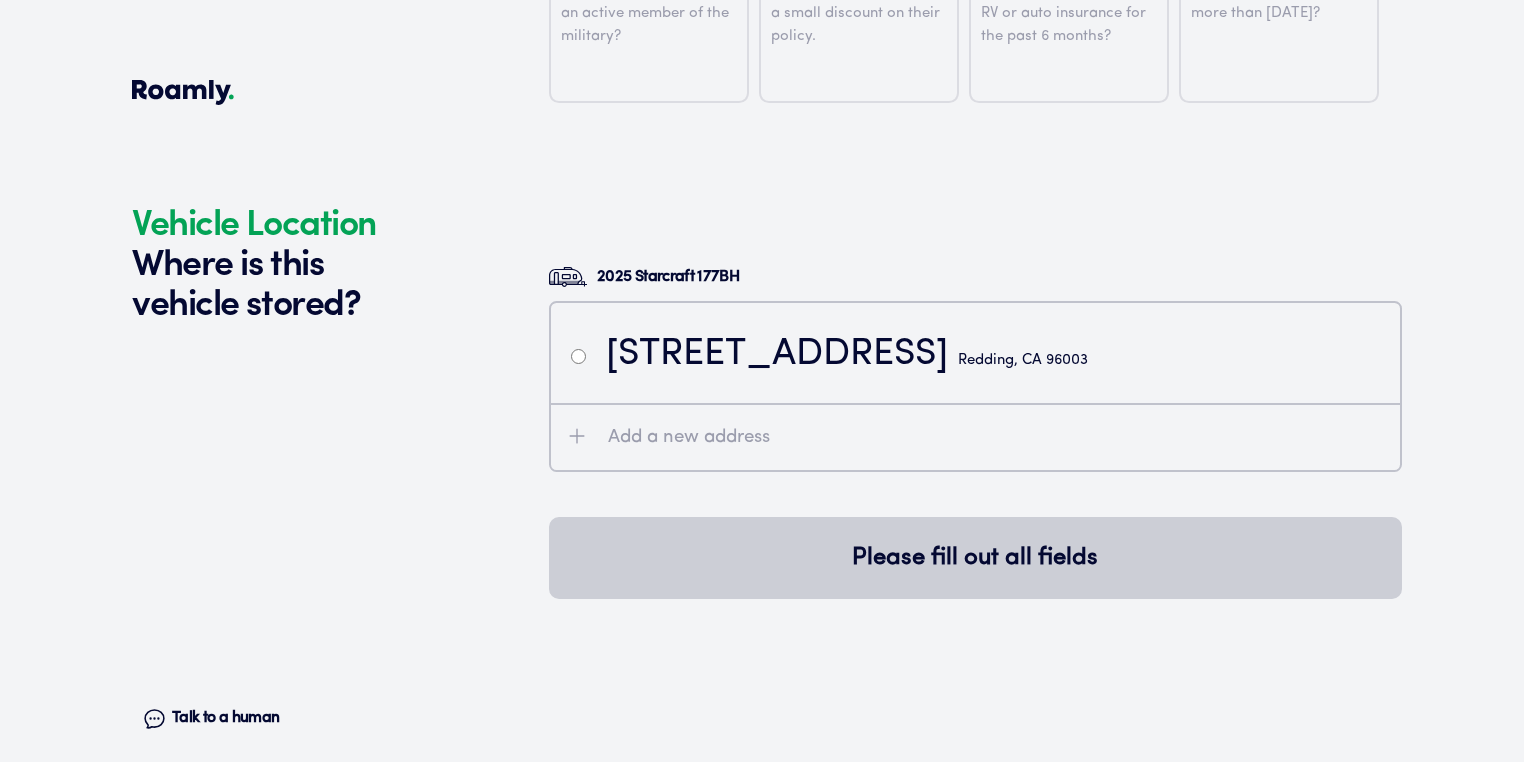 scroll, scrollTop: 4297, scrollLeft: 0, axis: vertical 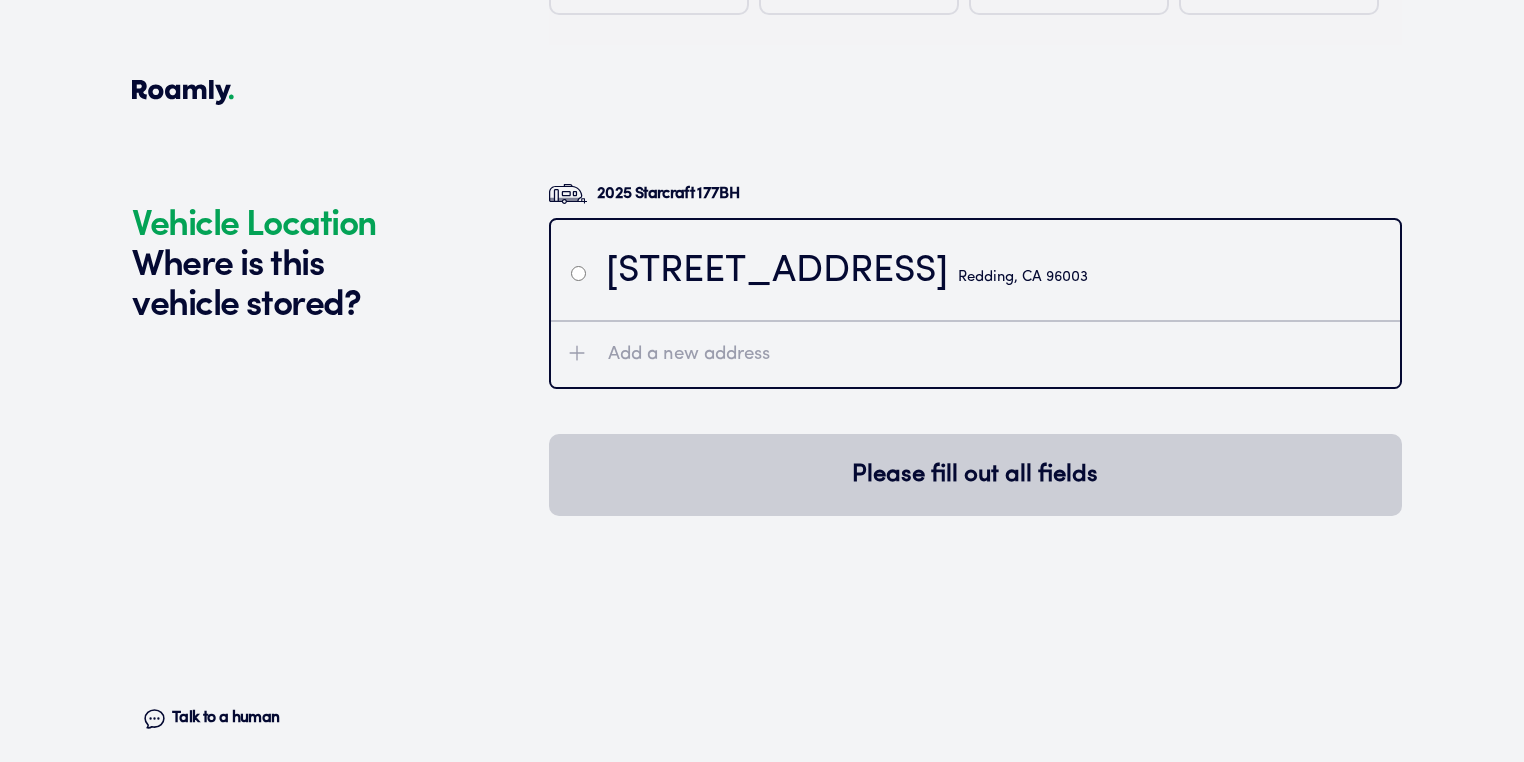 click at bounding box center [578, 273] 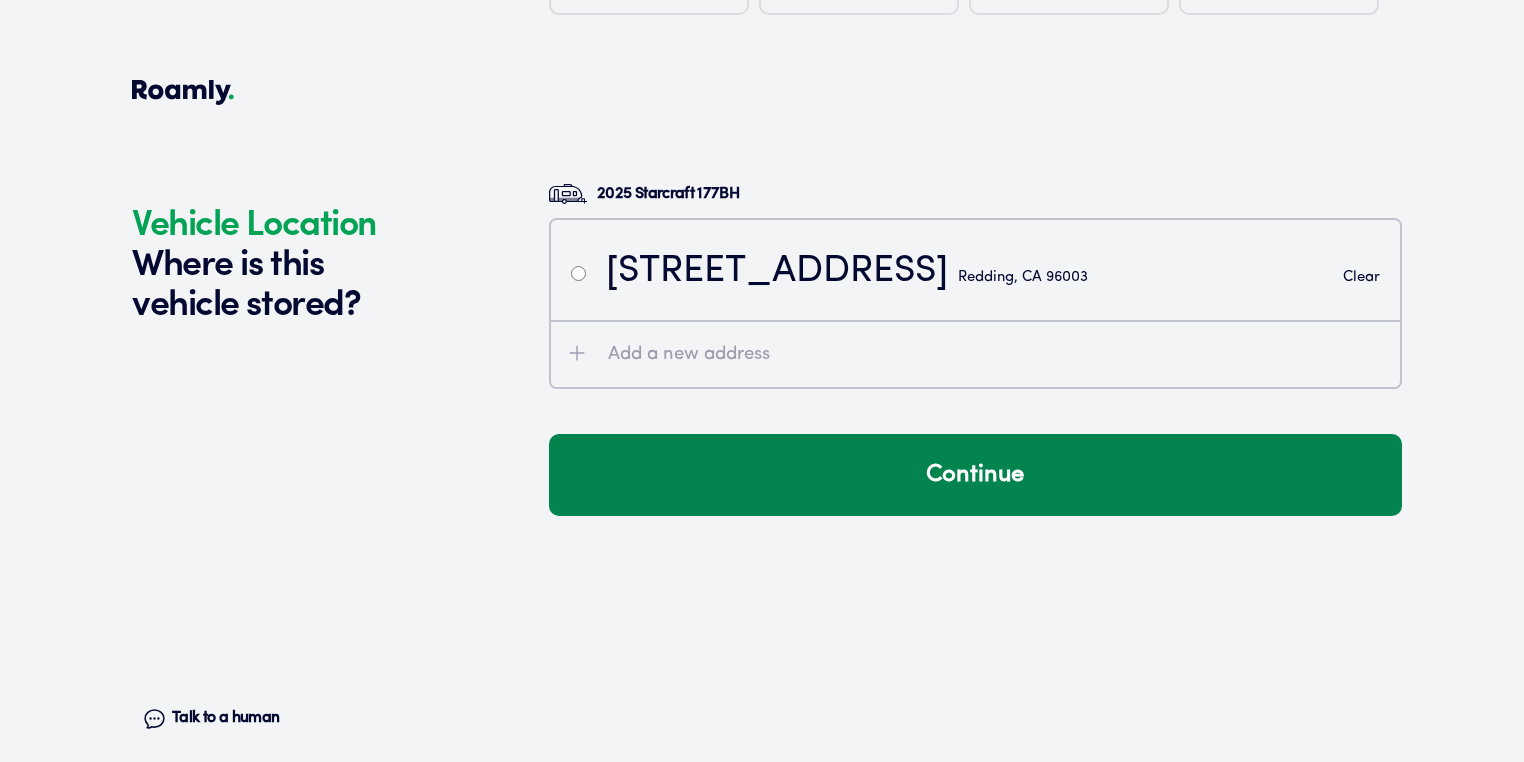 click on "Continue" at bounding box center (975, 475) 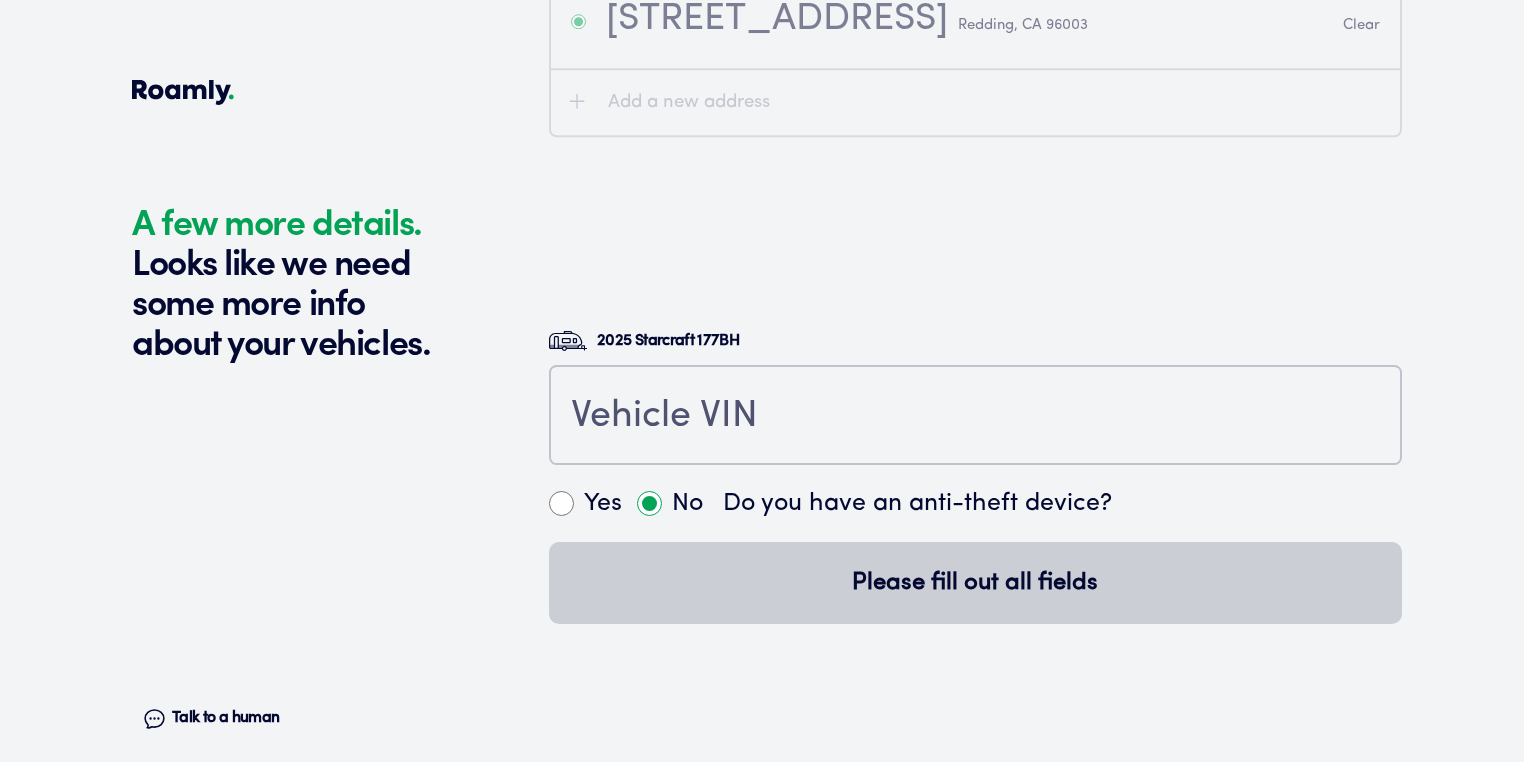 scroll, scrollTop: 4735, scrollLeft: 0, axis: vertical 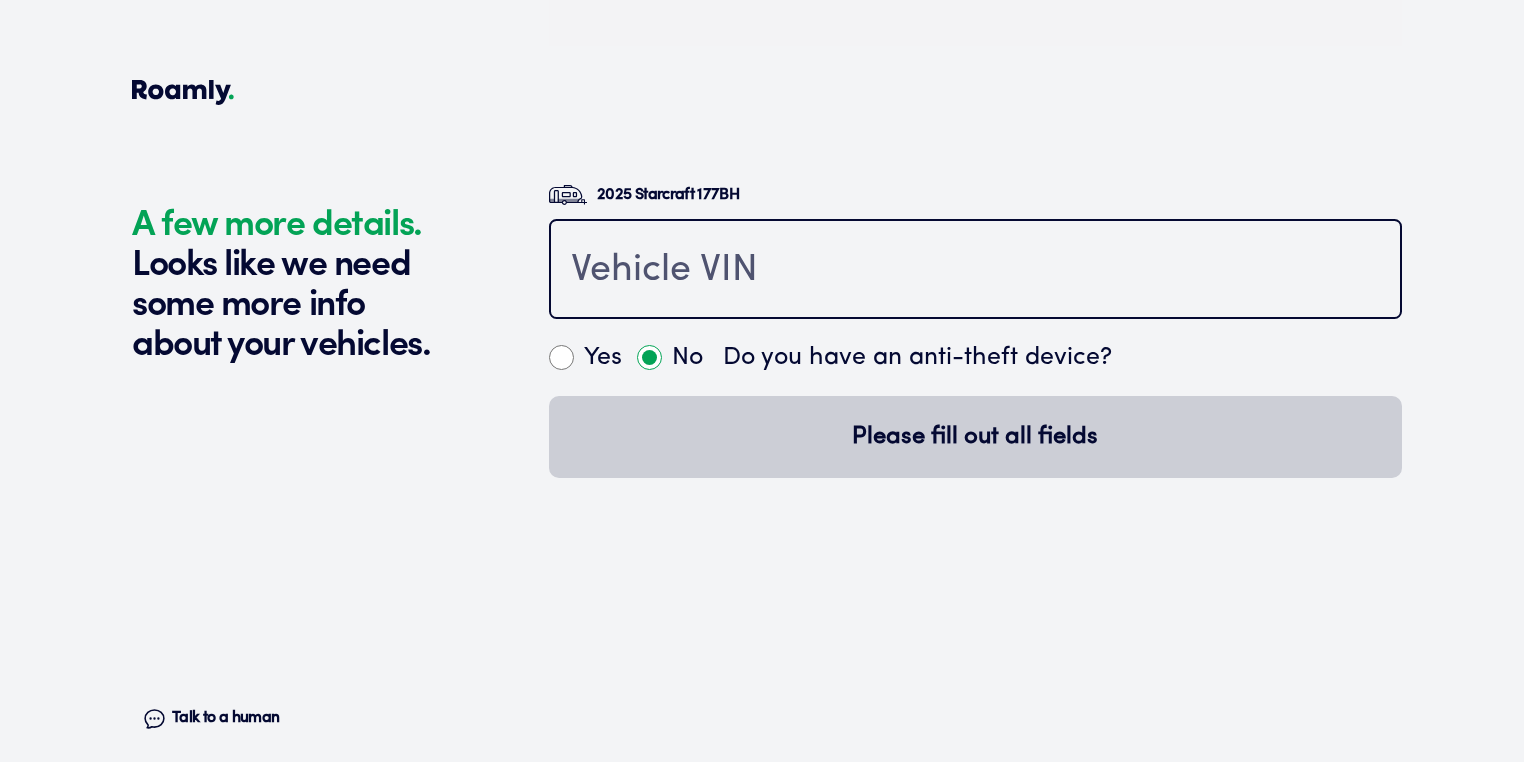 click at bounding box center [975, 271] 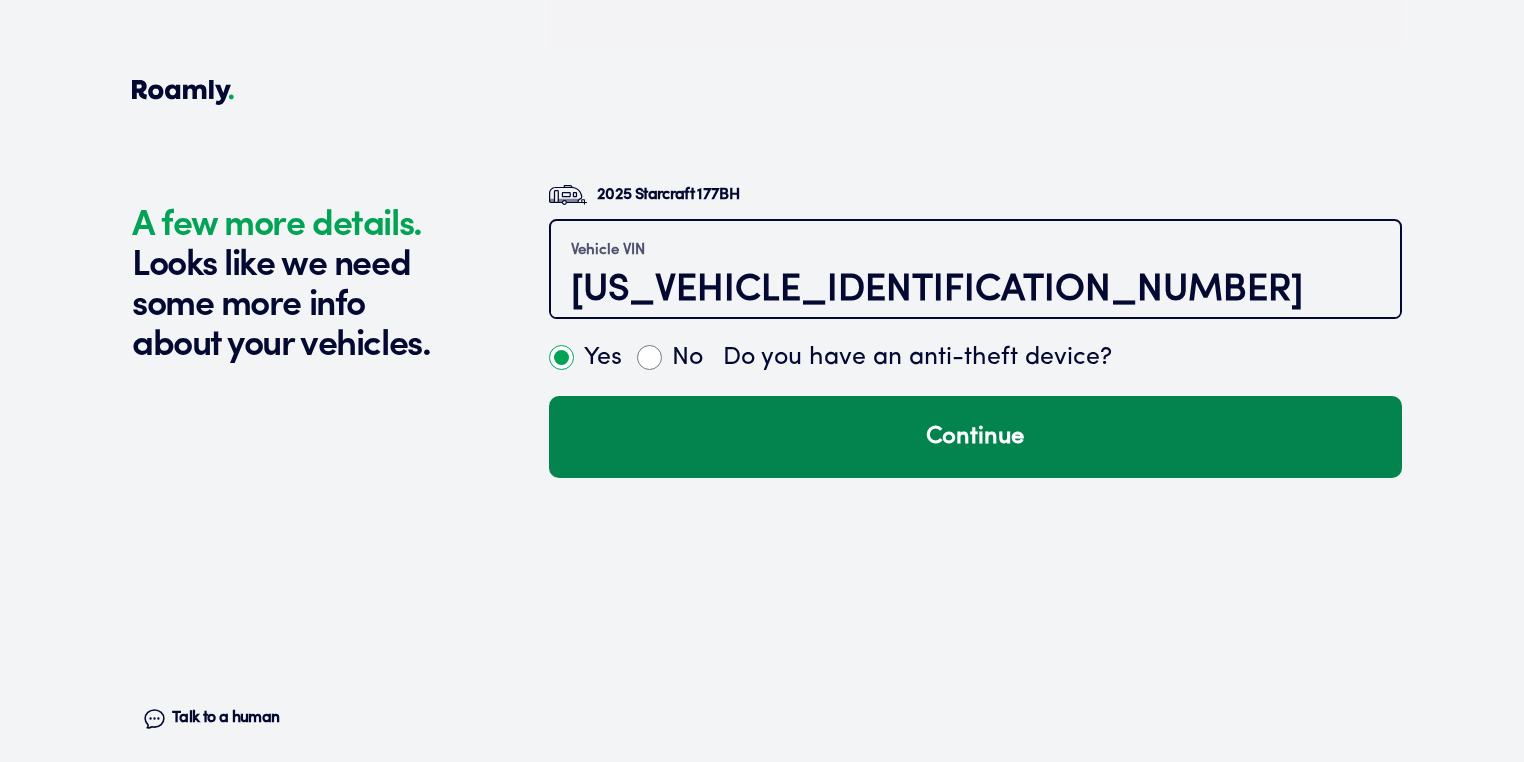type on "[US_VEHICLE_IDENTIFICATION_NUMBER]" 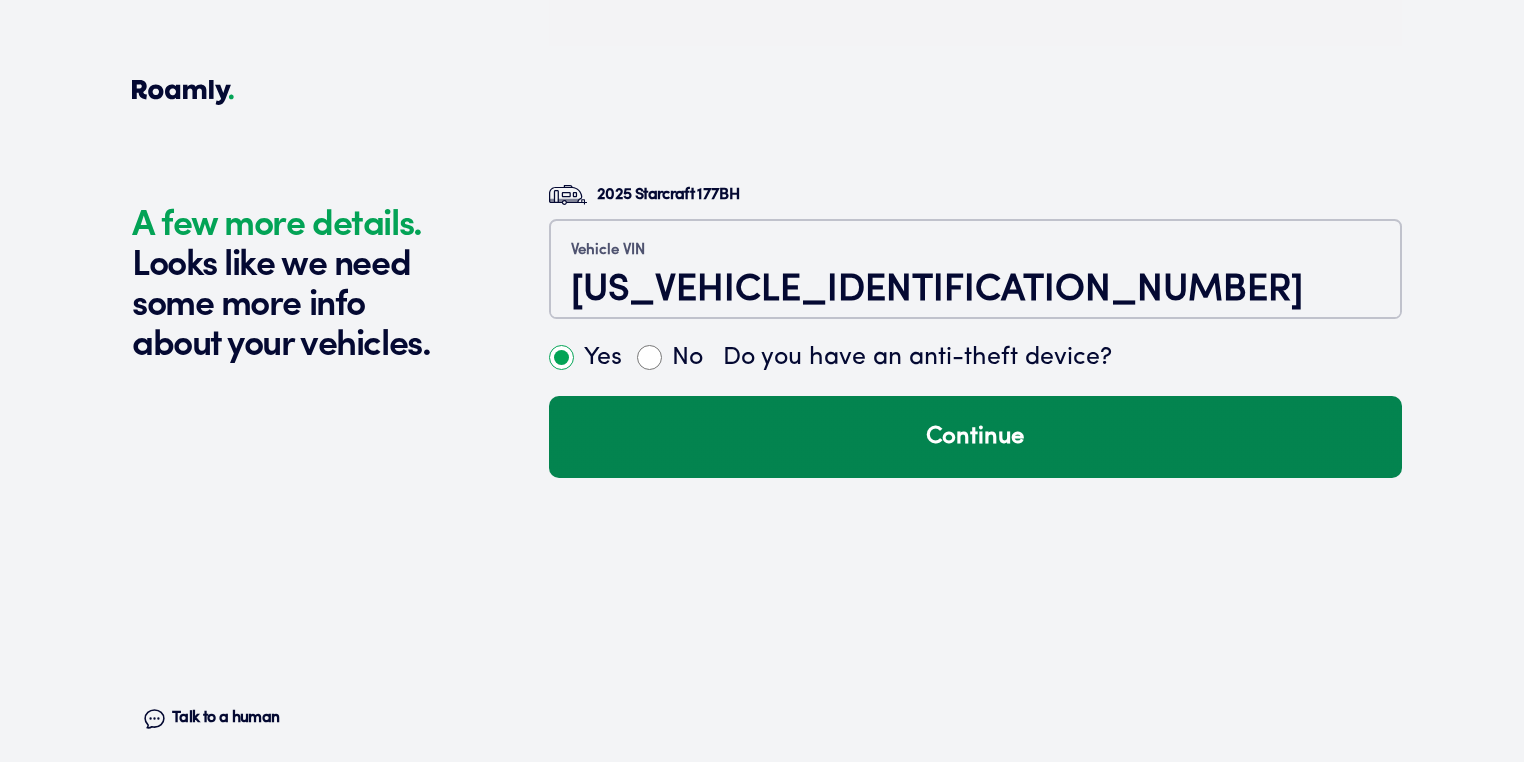 click on "Continue" at bounding box center [975, 437] 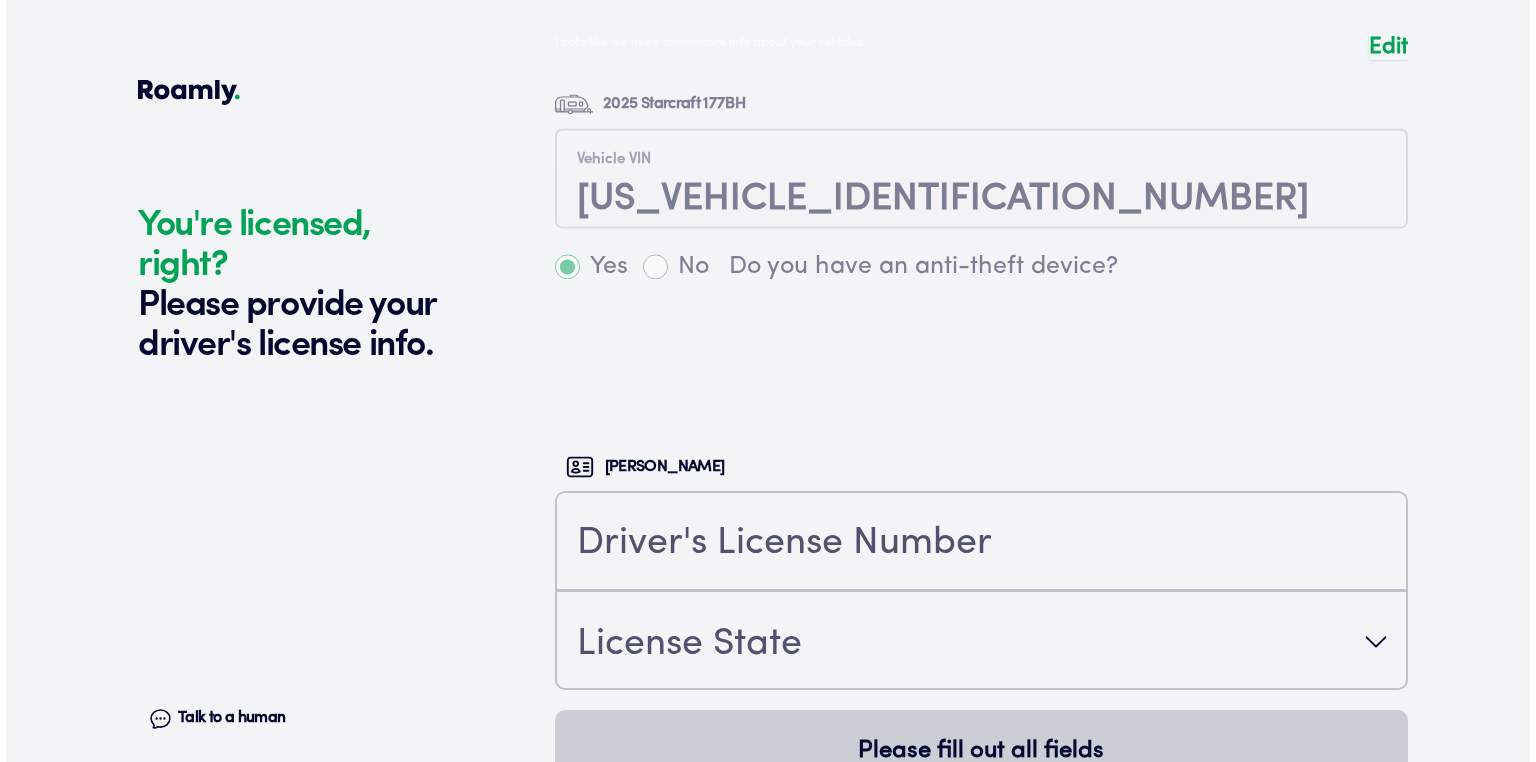 scroll, scrollTop: 5125, scrollLeft: 0, axis: vertical 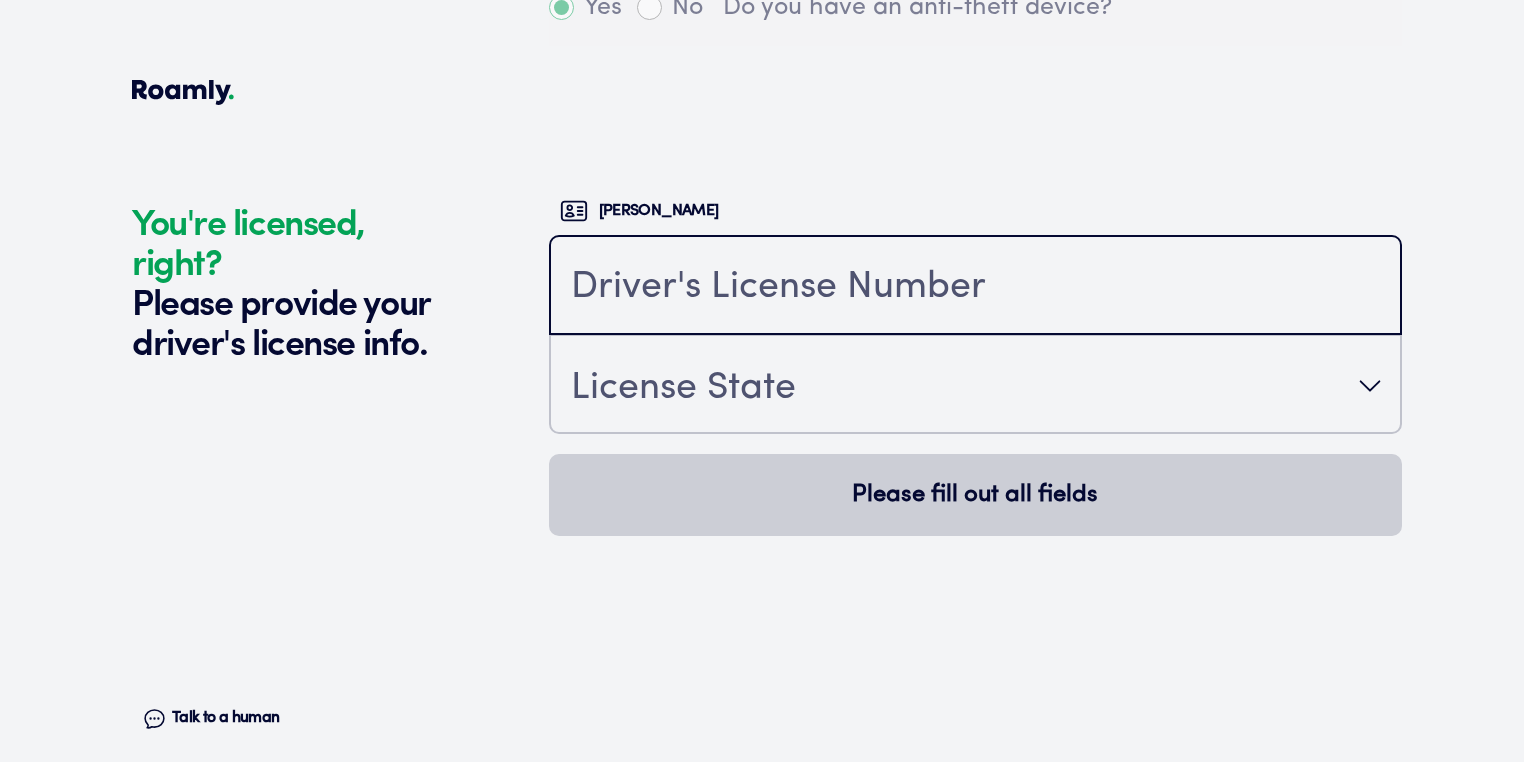 click at bounding box center (975, 287) 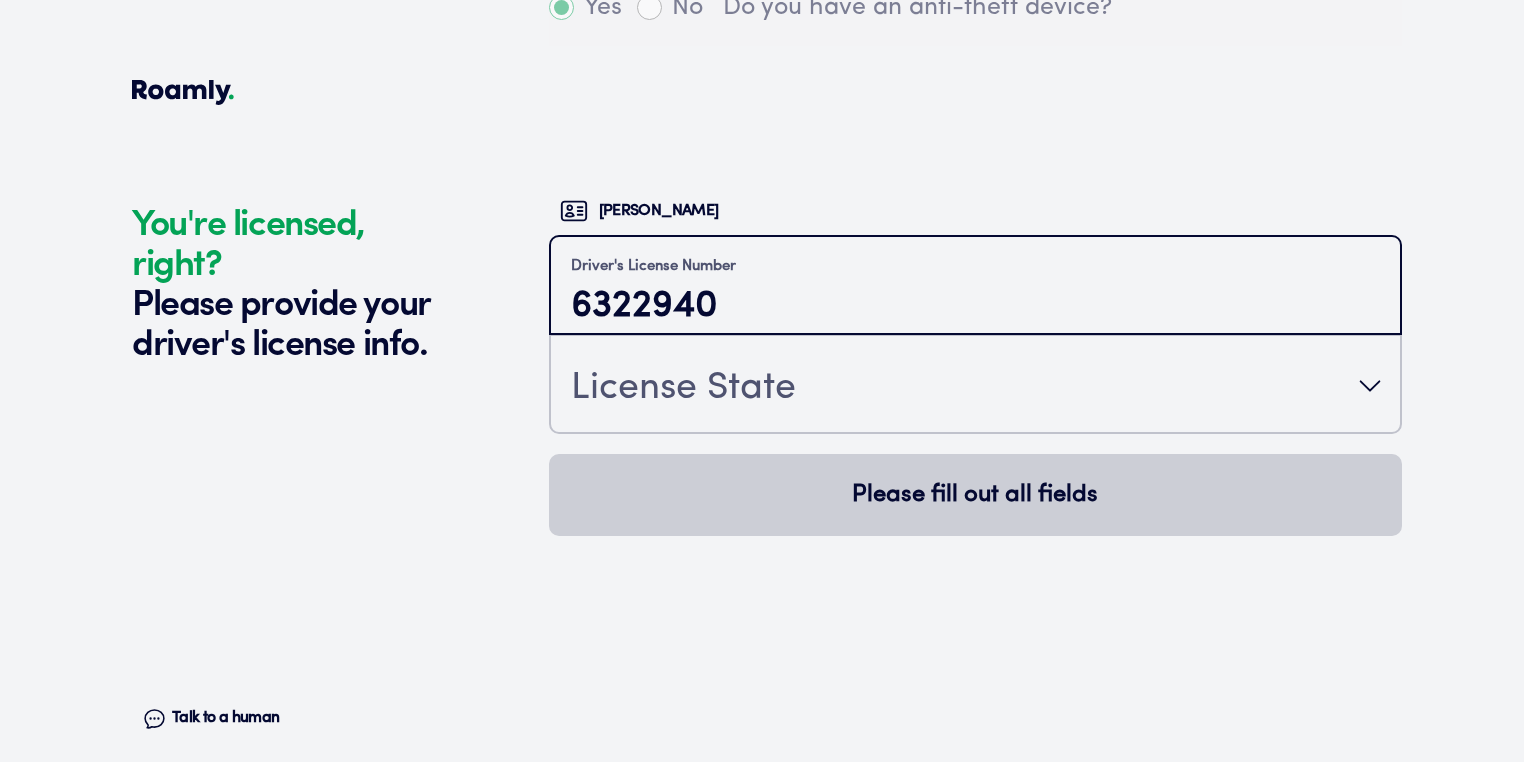 type on "6322940" 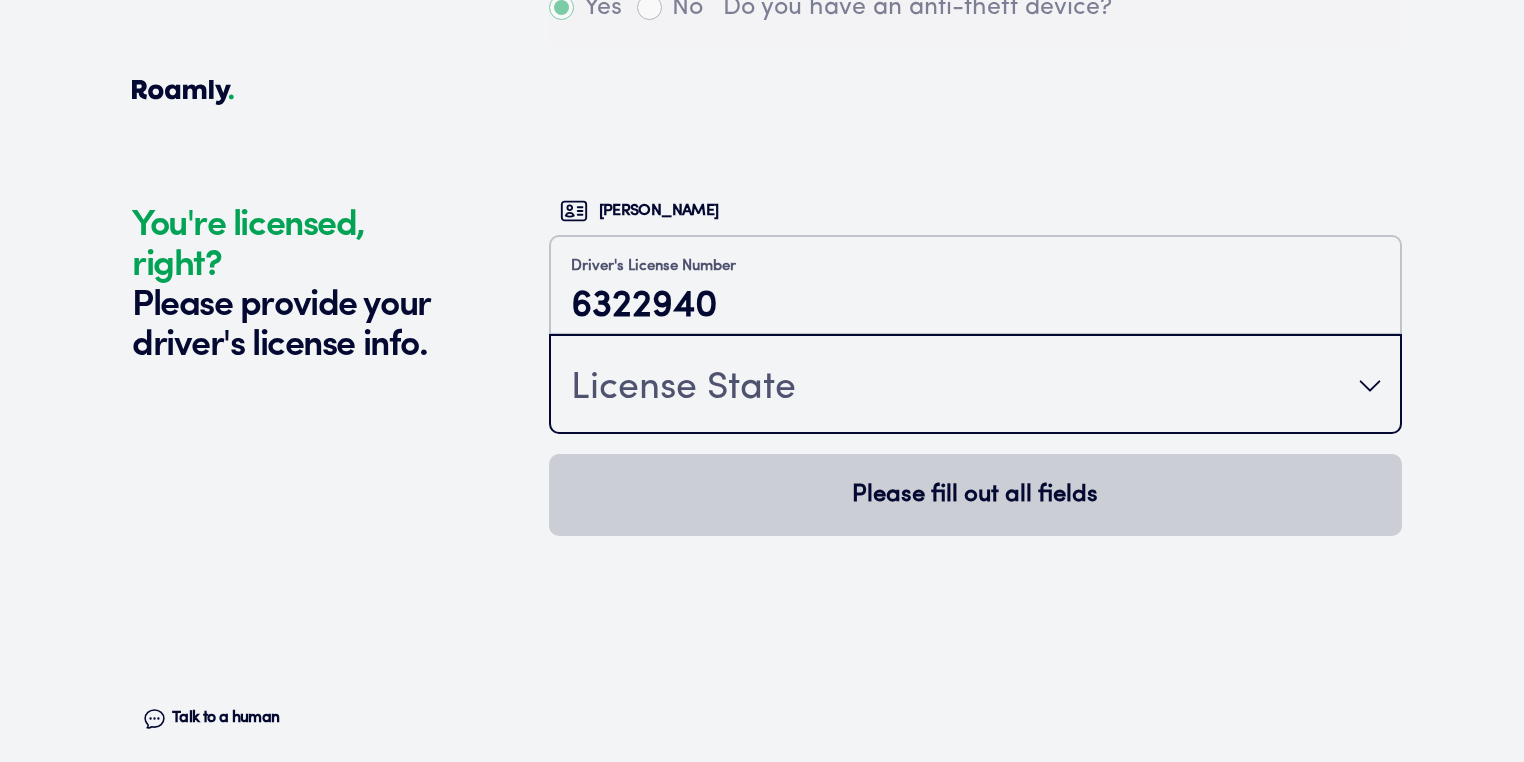 type 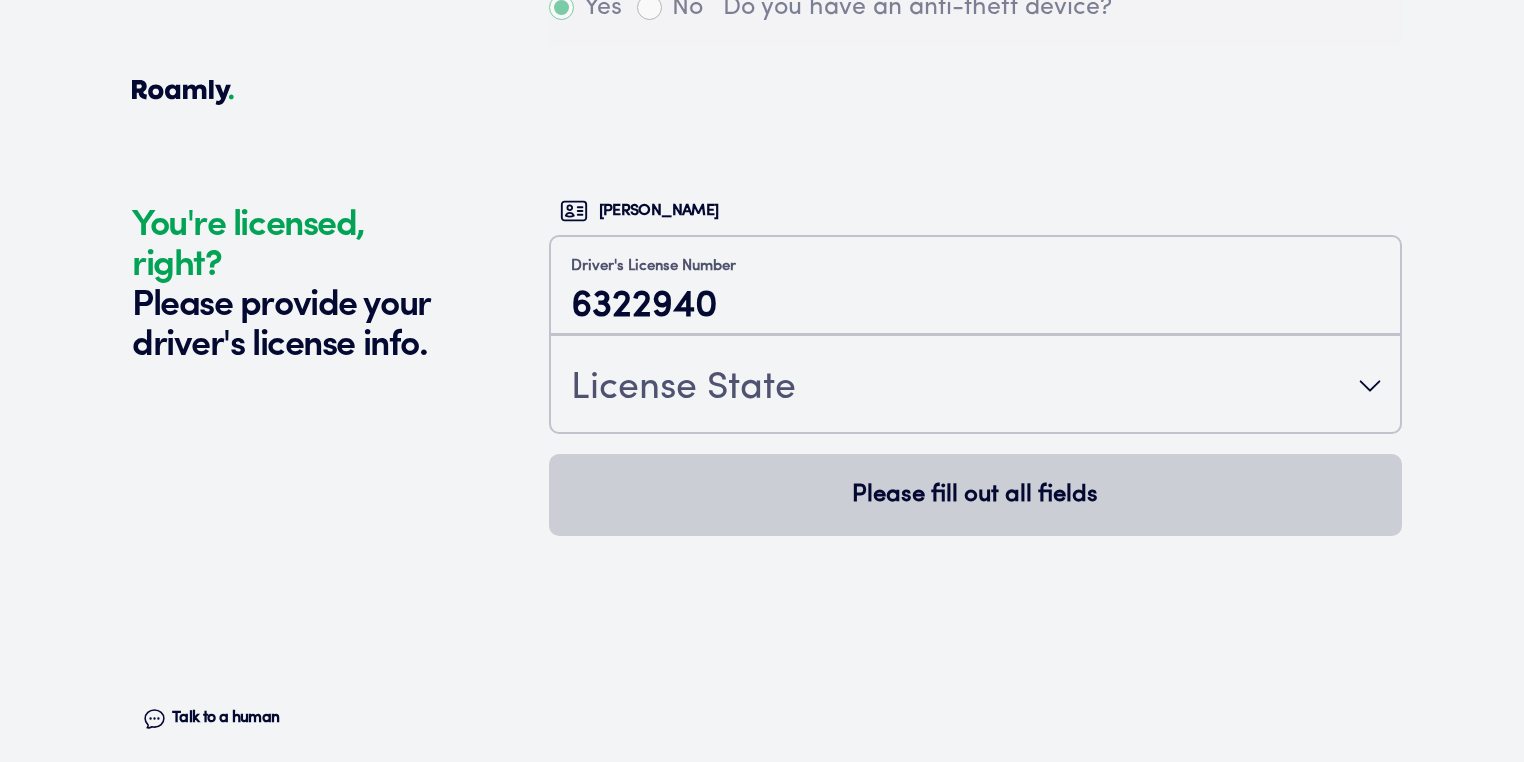 click on "License State" at bounding box center (683, 388) 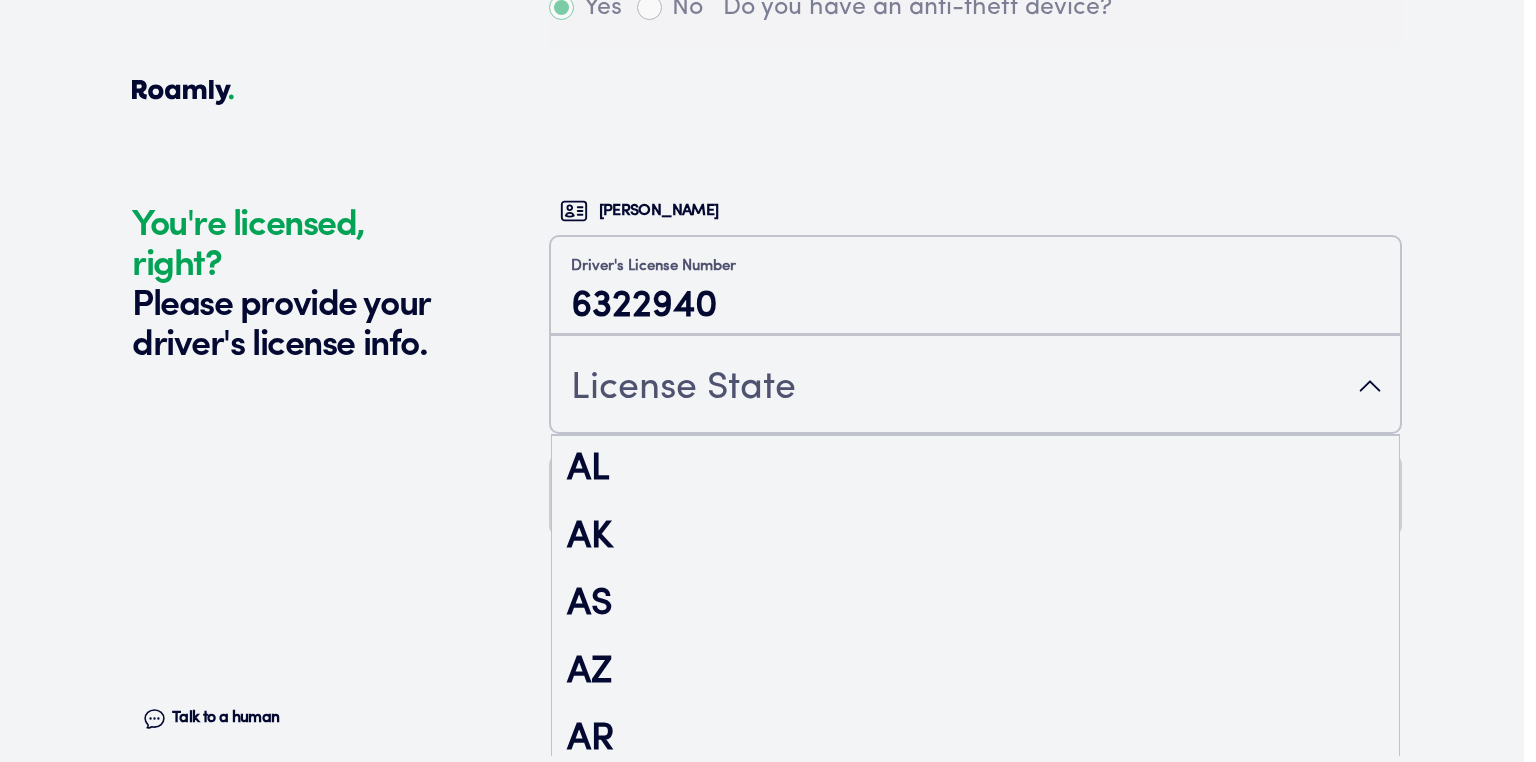 scroll, scrollTop: 2675, scrollLeft: 0, axis: vertical 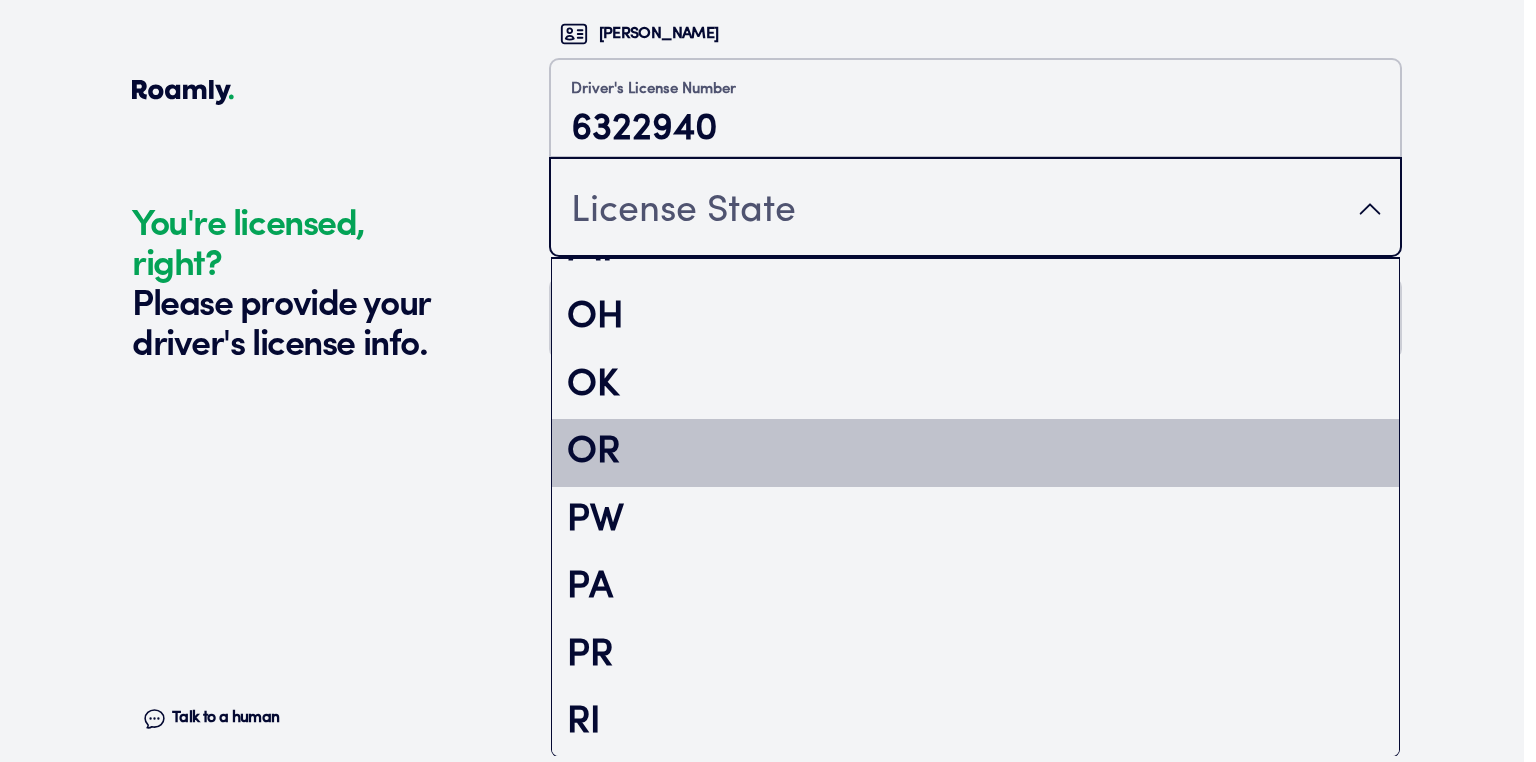 click on "OR" at bounding box center [975, 453] 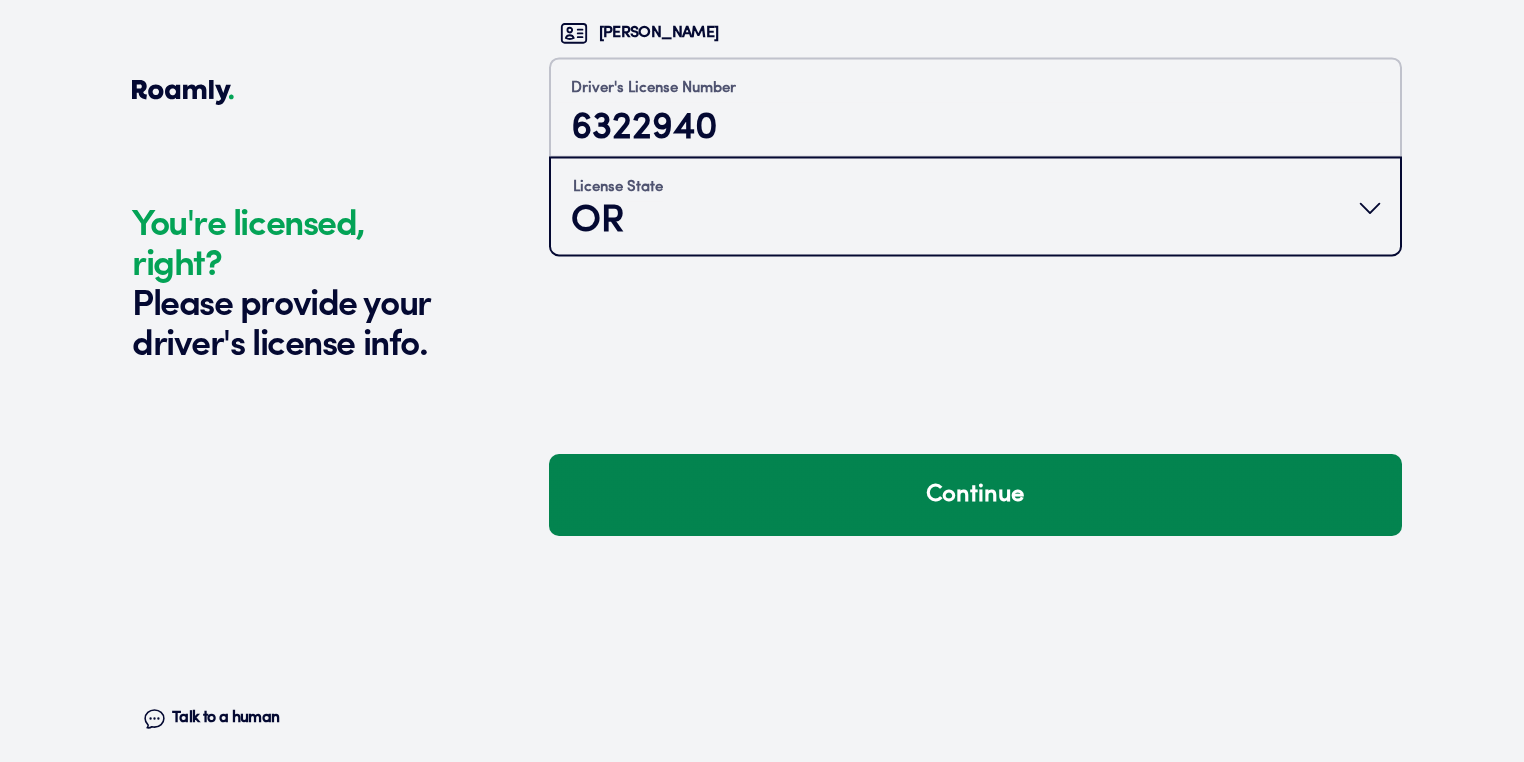 scroll, scrollTop: 0, scrollLeft: 0, axis: both 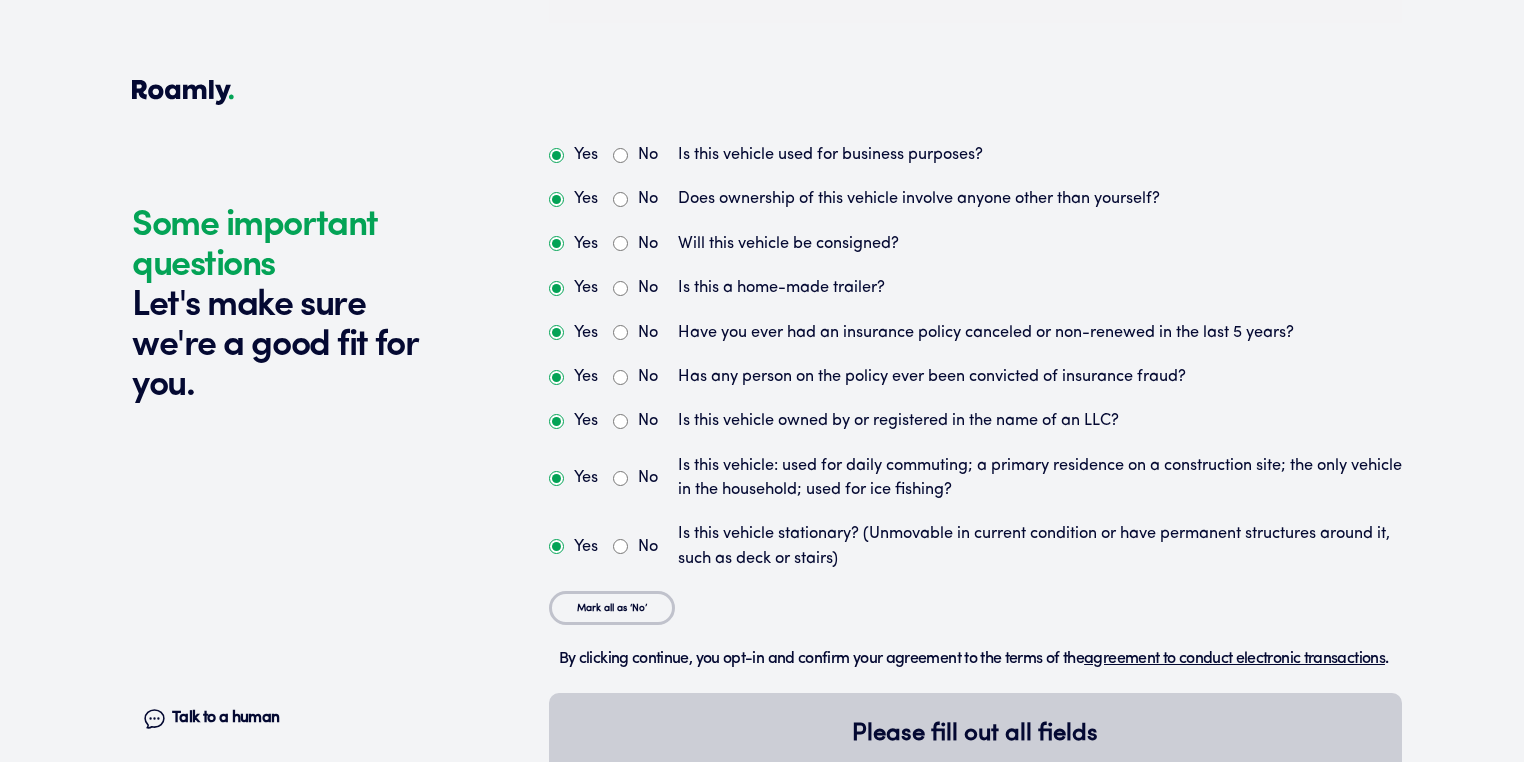 click on "No" at bounding box center (620, 155) 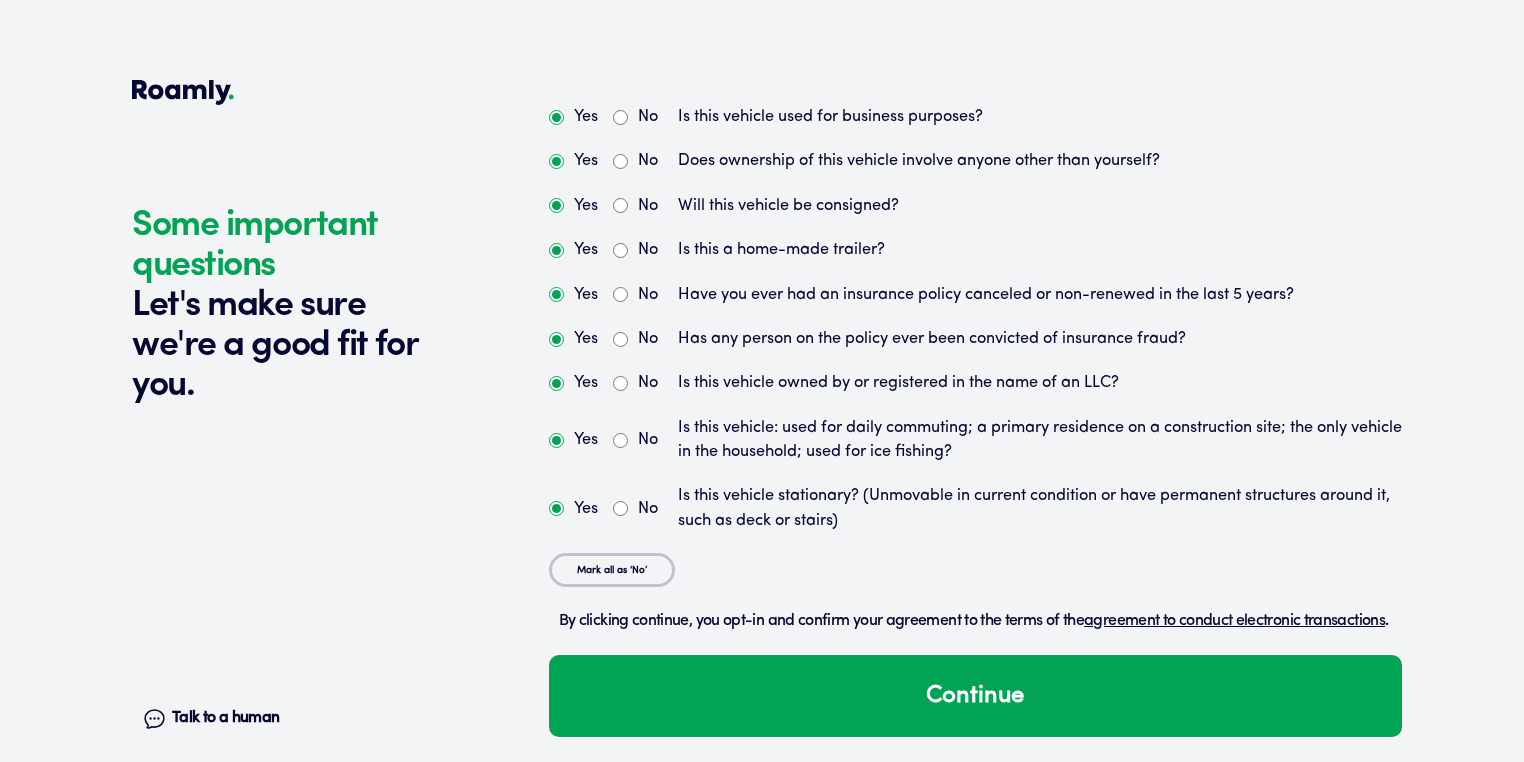 scroll, scrollTop: 5672, scrollLeft: 0, axis: vertical 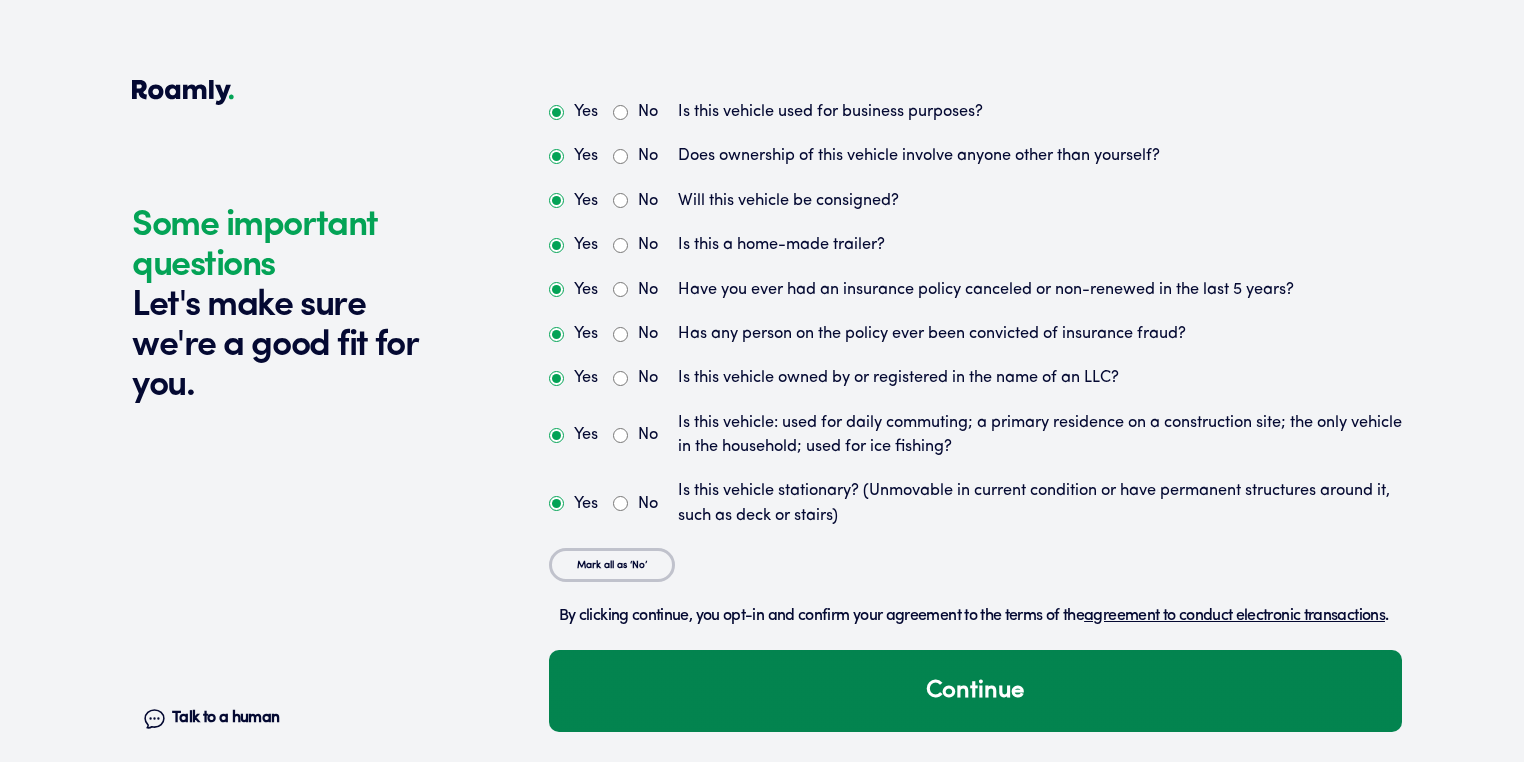 click on "Continue" at bounding box center (975, 691) 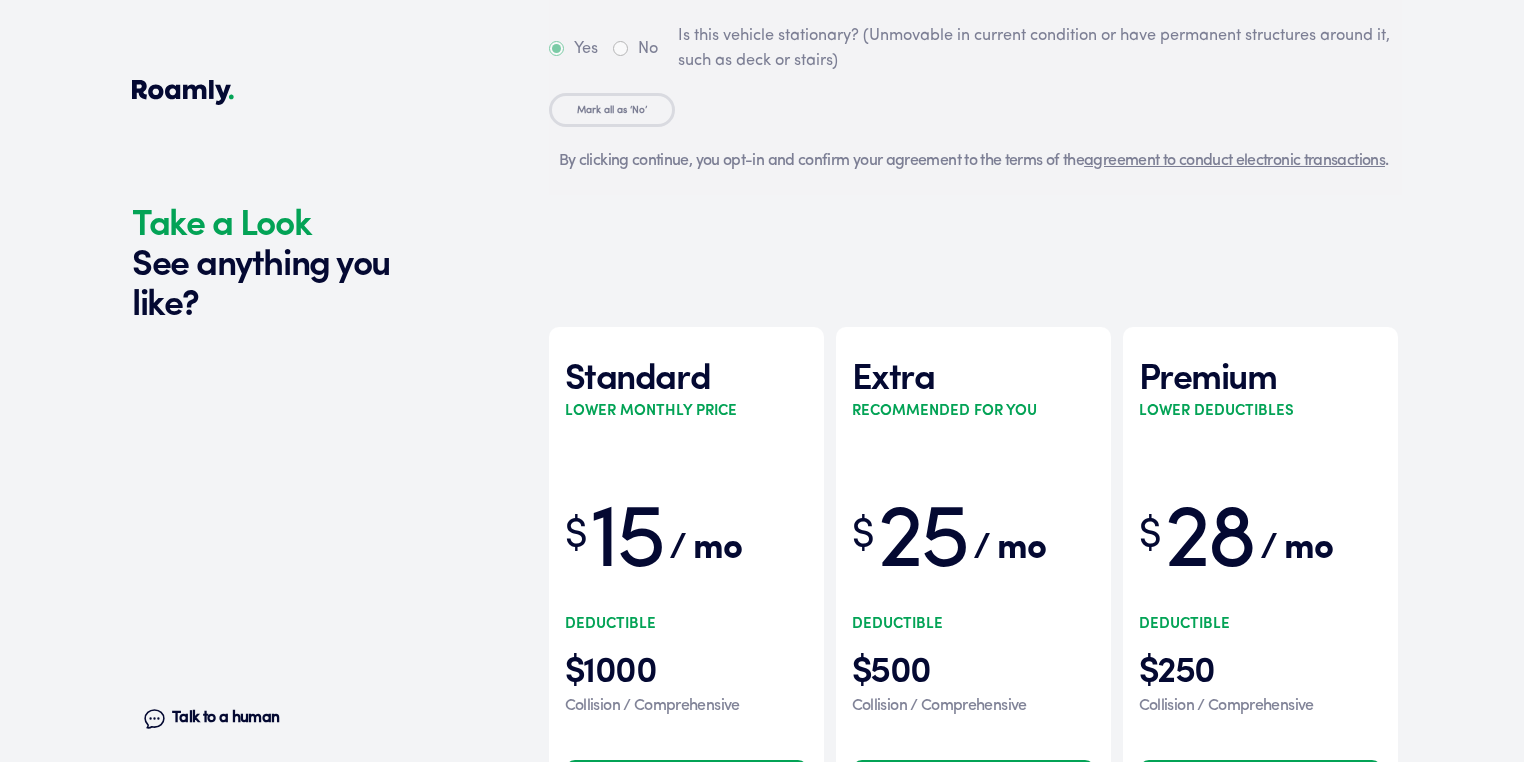 scroll, scrollTop: 6320, scrollLeft: 0, axis: vertical 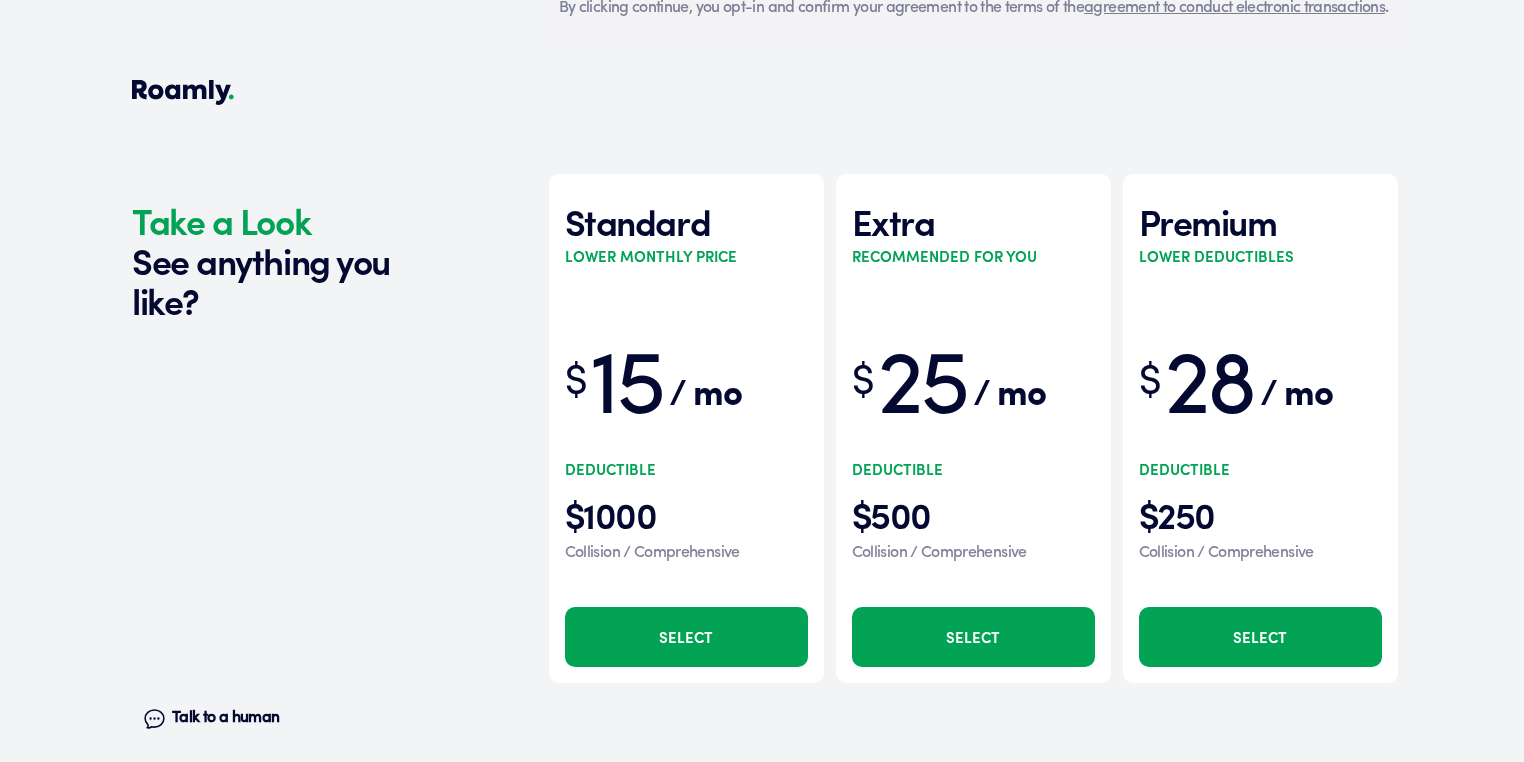 click on "Select" at bounding box center [686, 637] 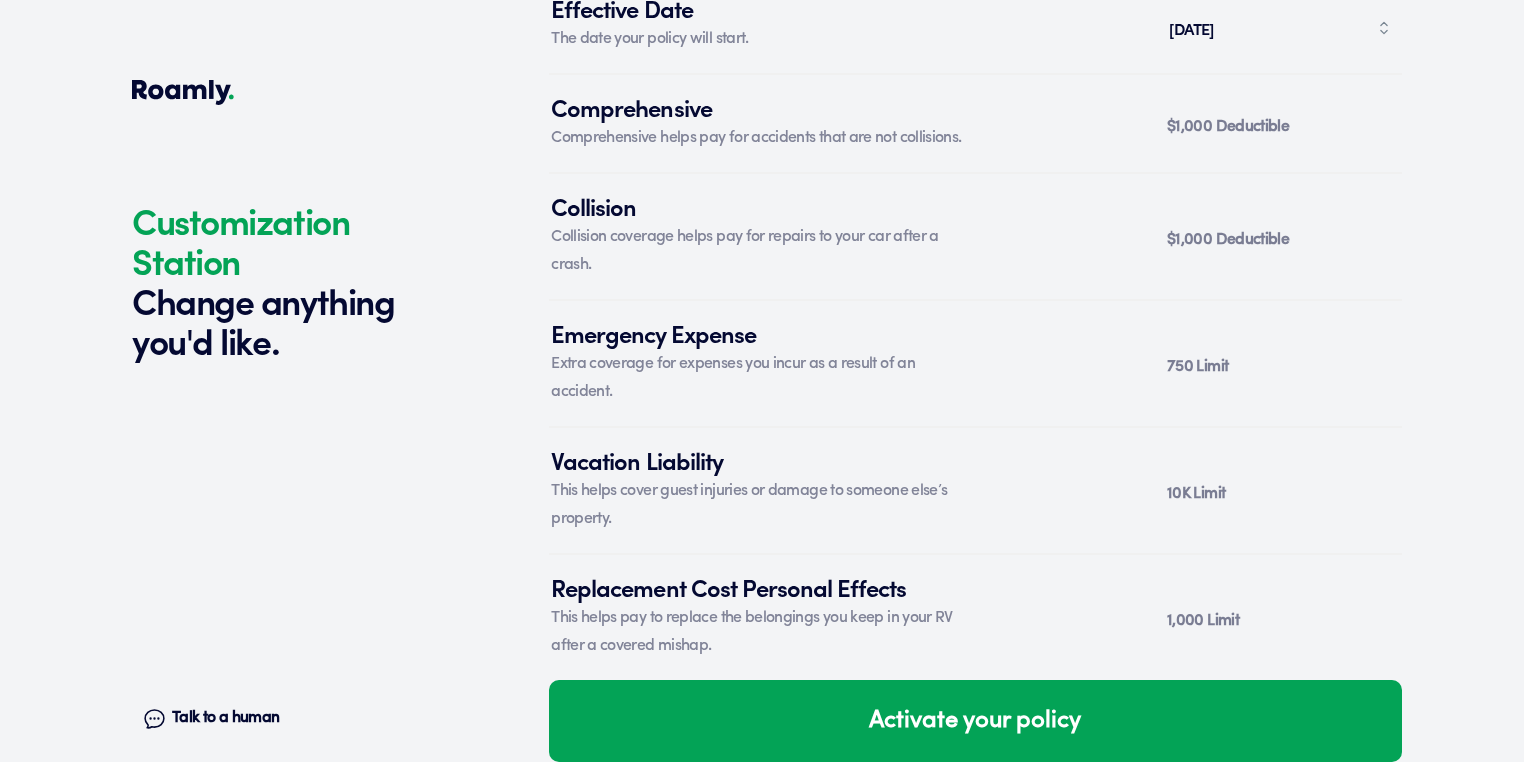 scroll, scrollTop: 7488, scrollLeft: 0, axis: vertical 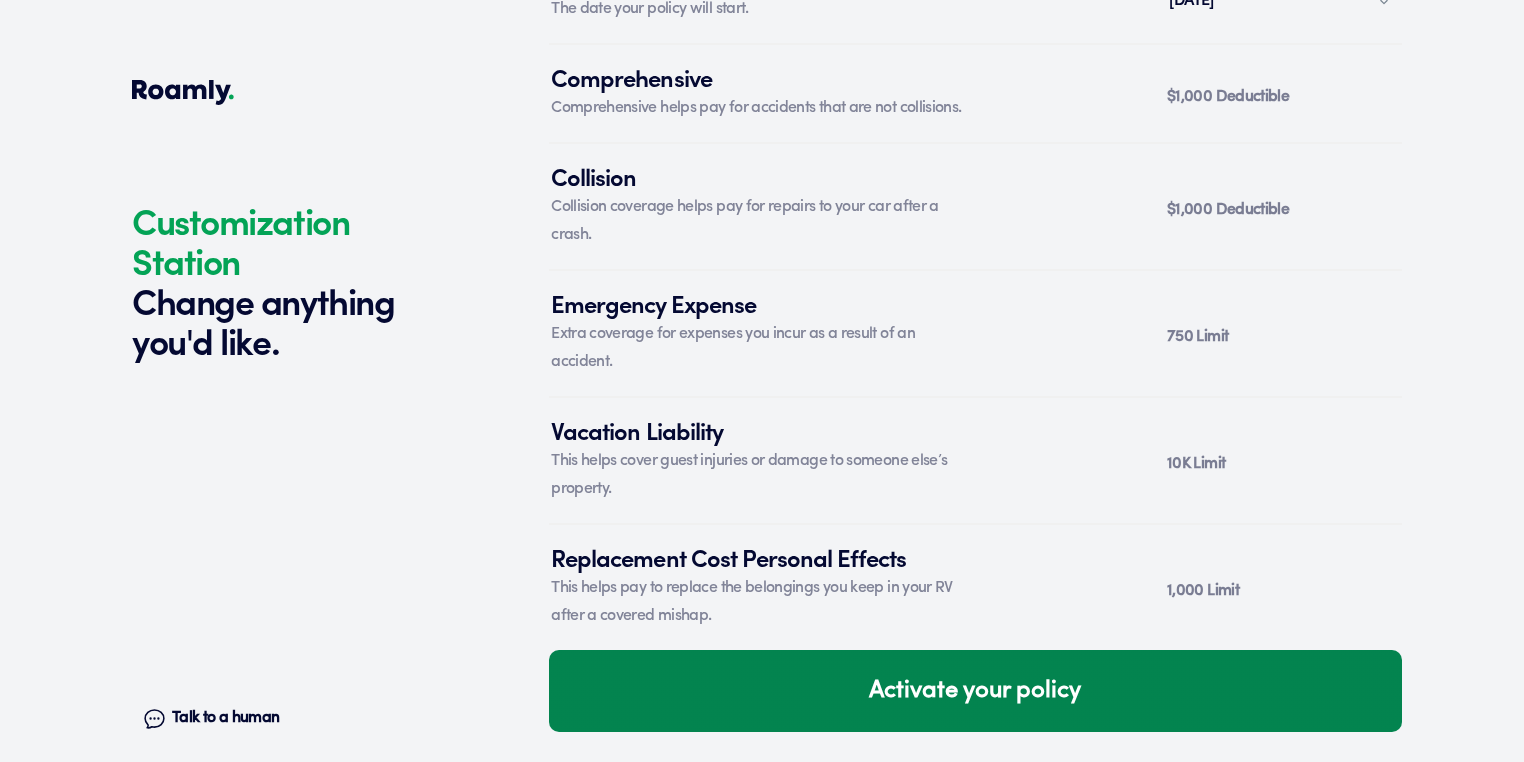 click on "Activate your policy" at bounding box center (975, 691) 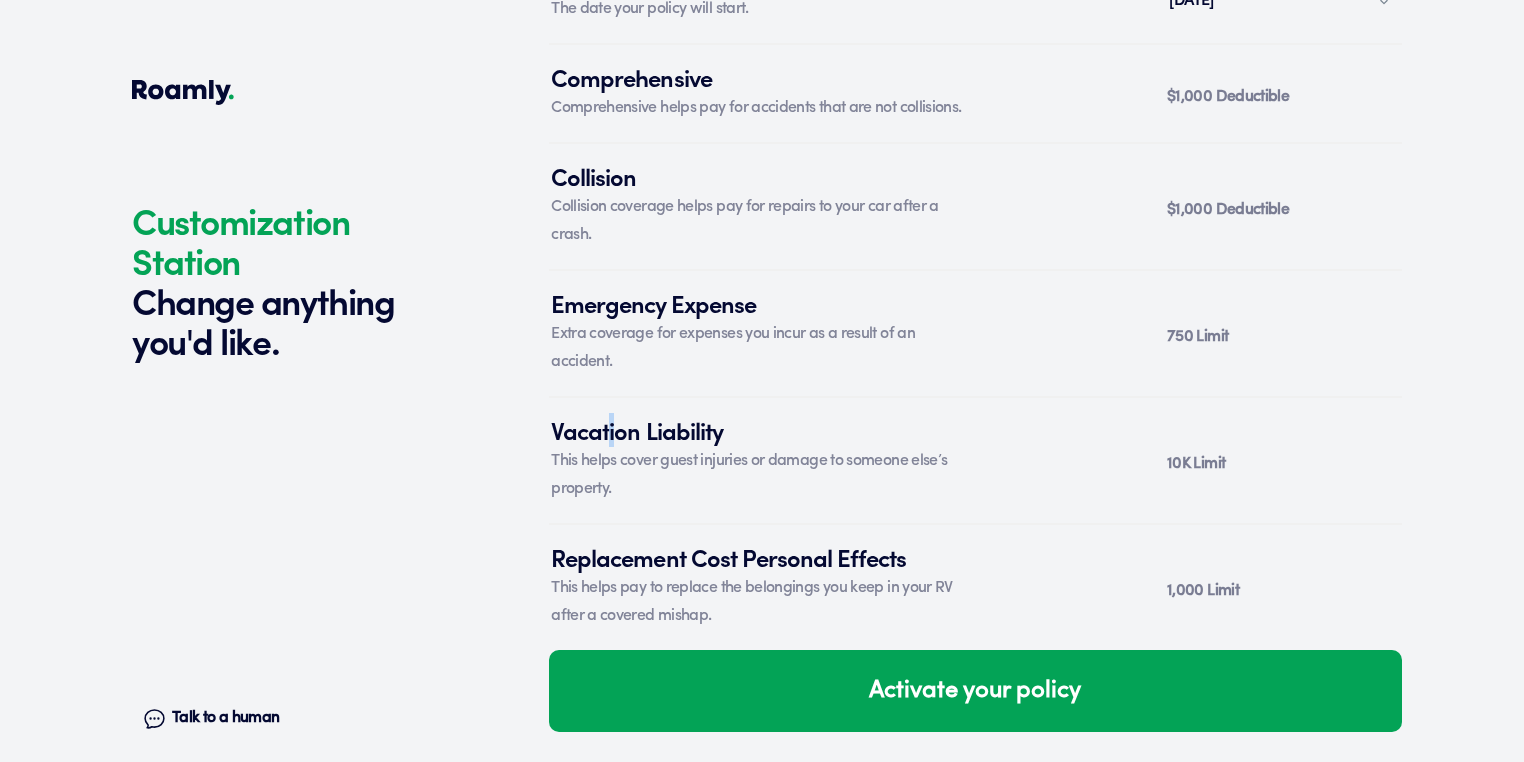 click on "Vacation Liability" at bounding box center [763, 430] 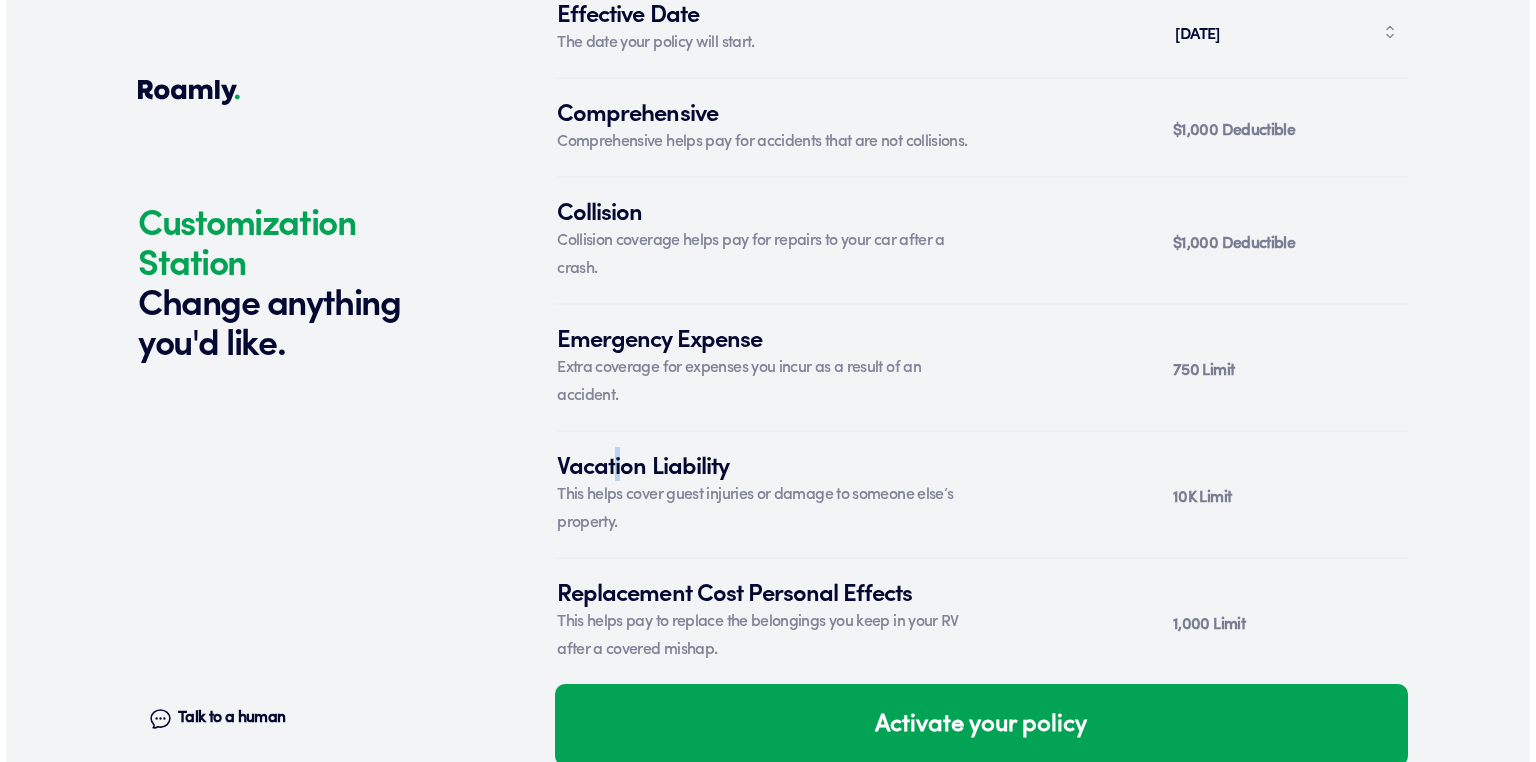 scroll, scrollTop: 7488, scrollLeft: 0, axis: vertical 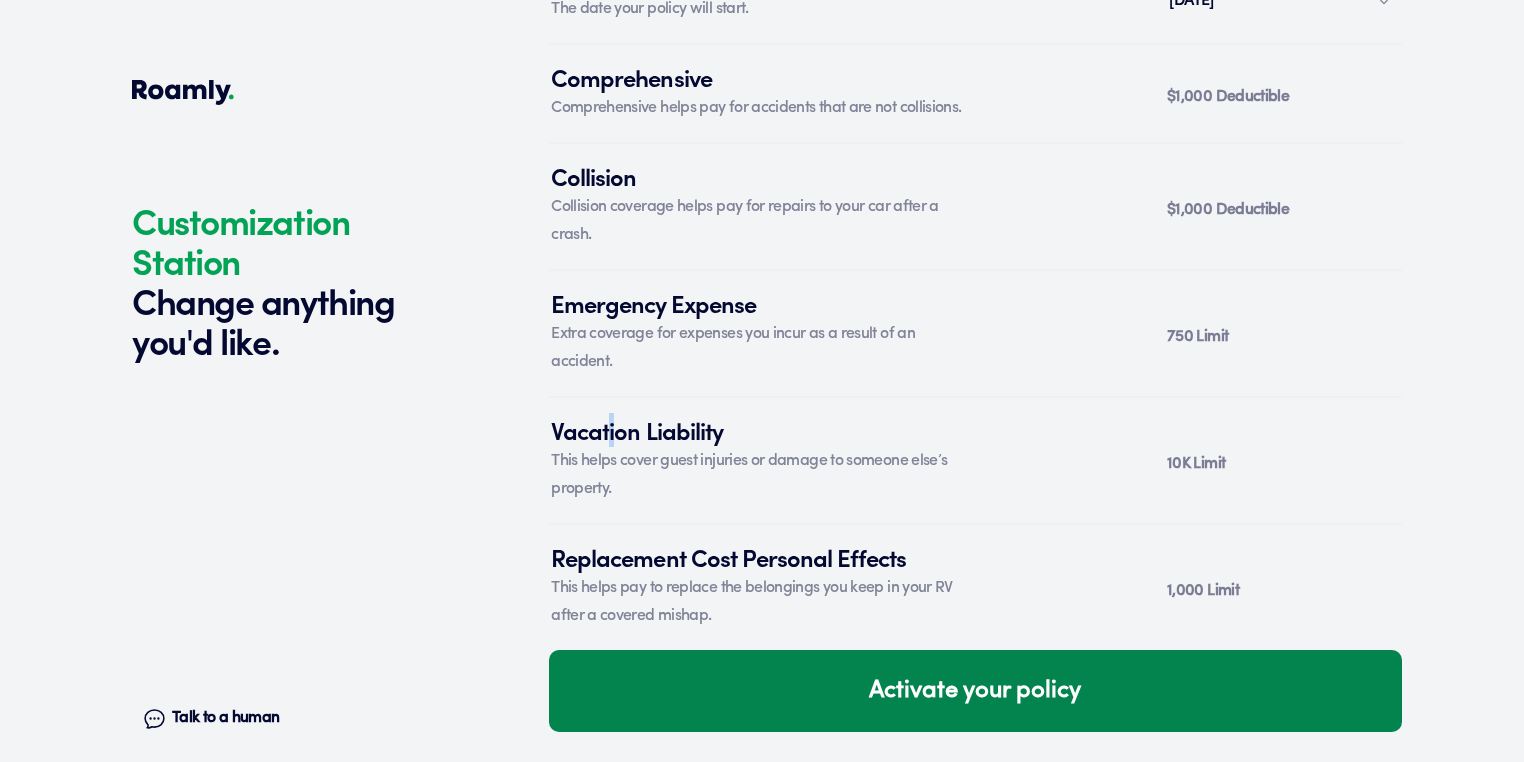 click on "Activate your policy" at bounding box center [975, 691] 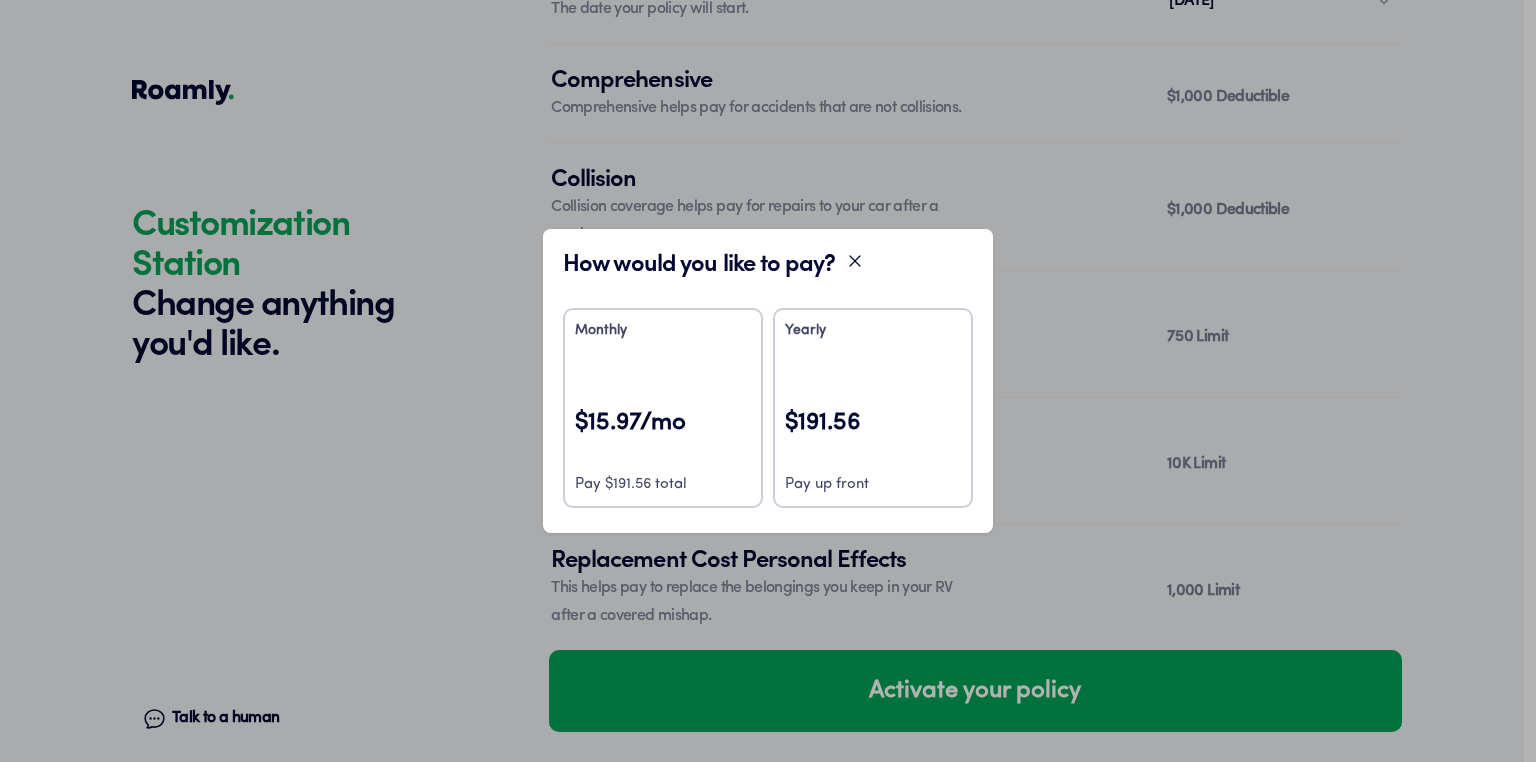 click on "$15.97/mo" at bounding box center (663, 436) 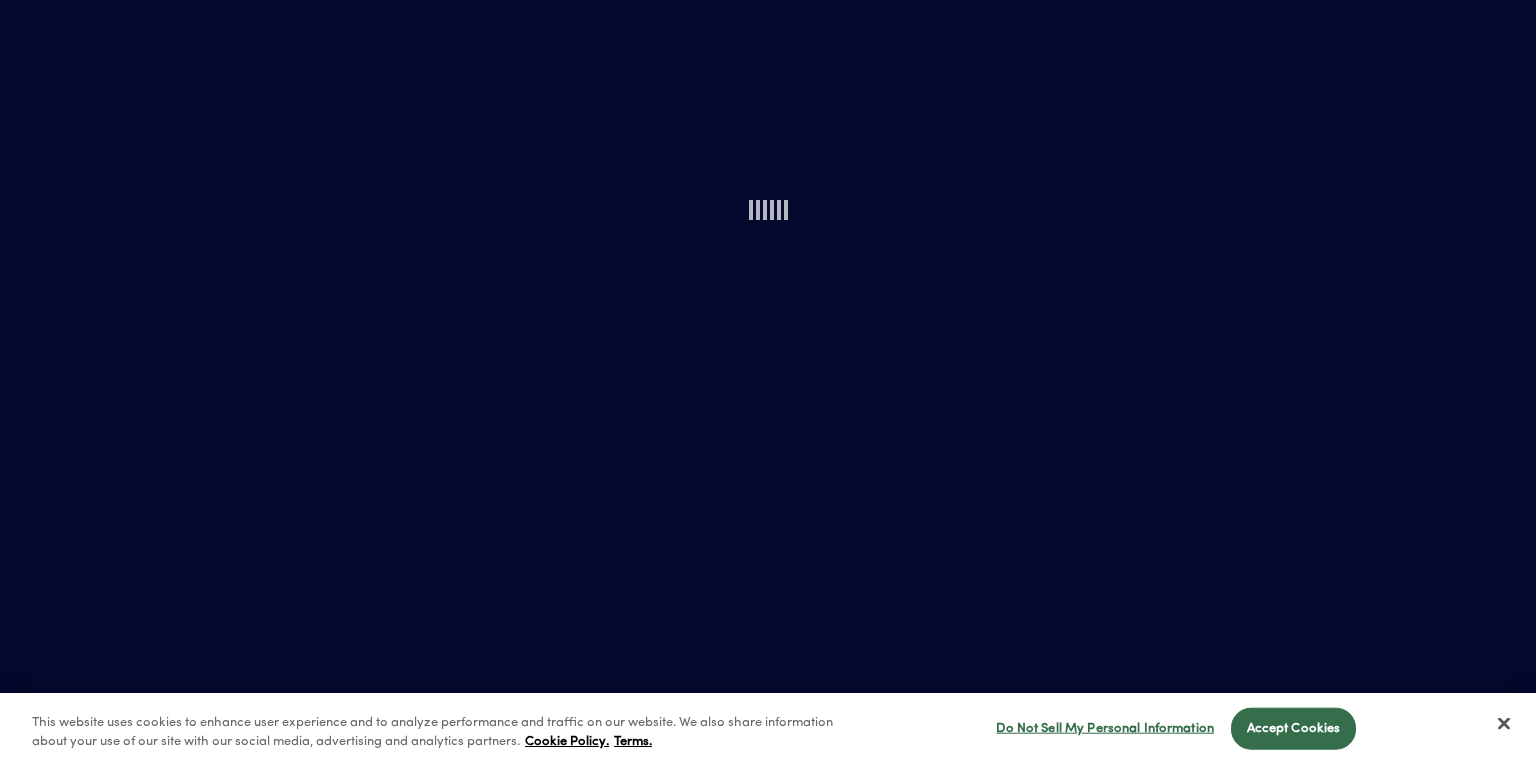 scroll, scrollTop: 0, scrollLeft: 0, axis: both 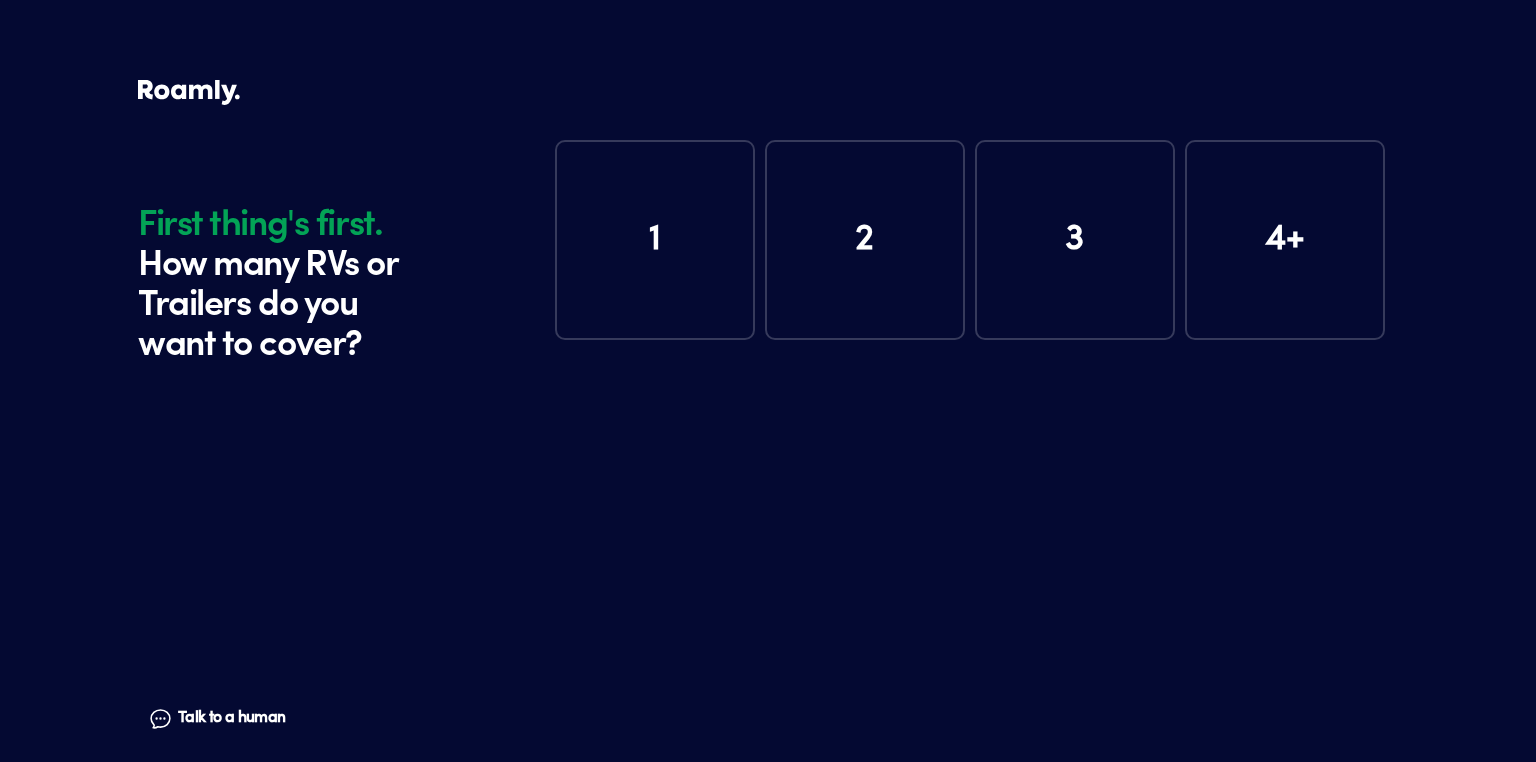 click on "1" at bounding box center [655, 240] 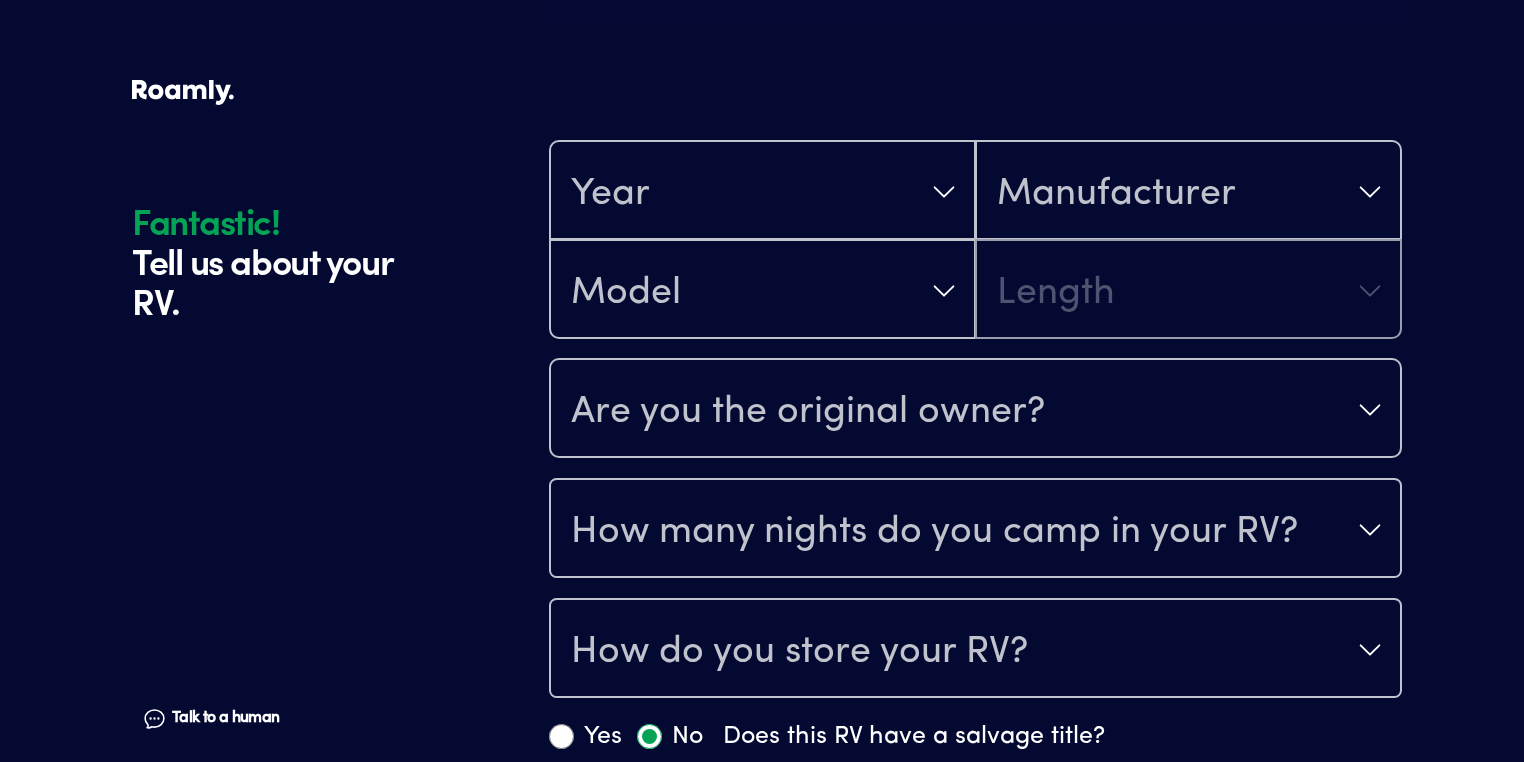 scroll, scrollTop: 390, scrollLeft: 0, axis: vertical 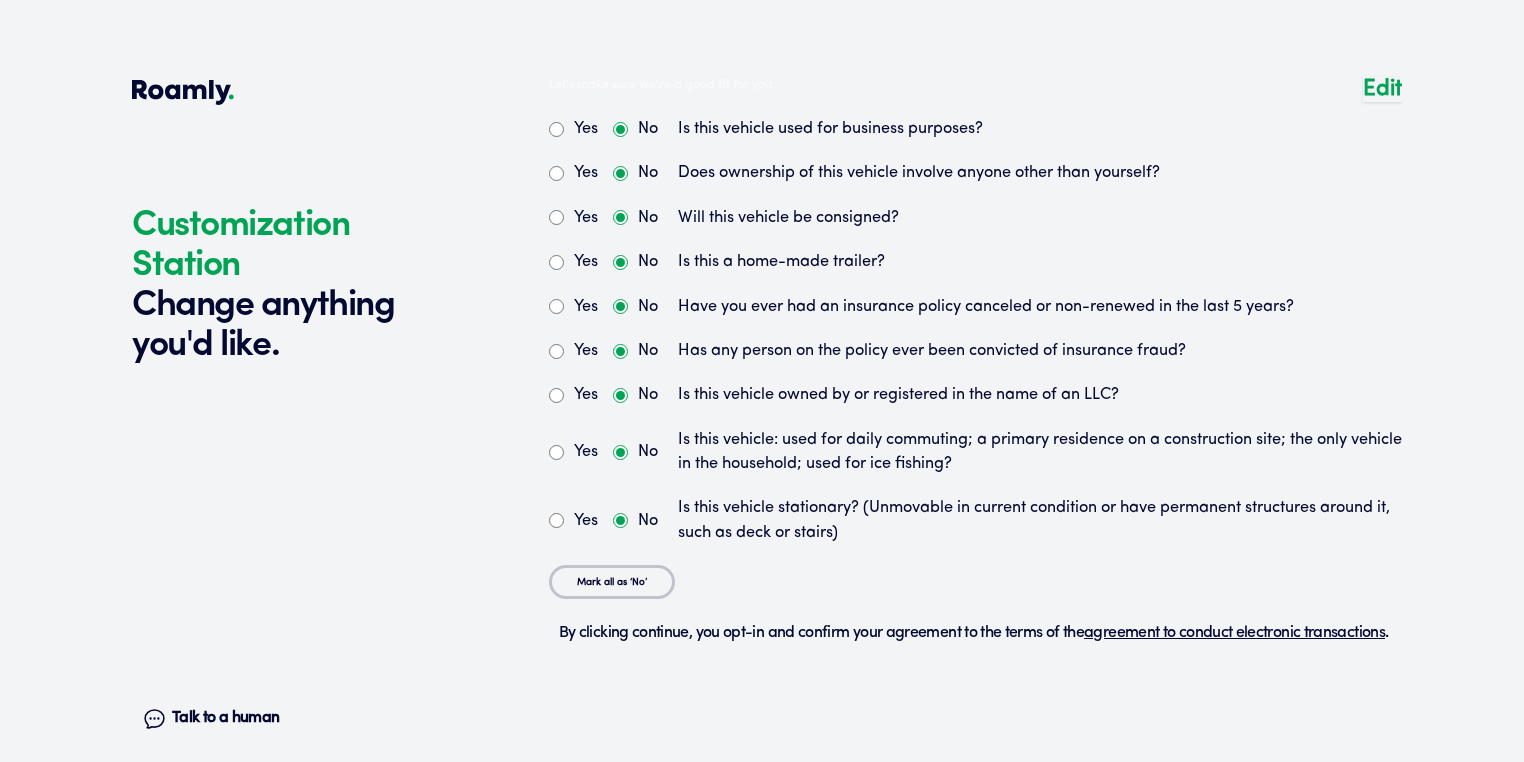 click at bounding box center [975, 372] 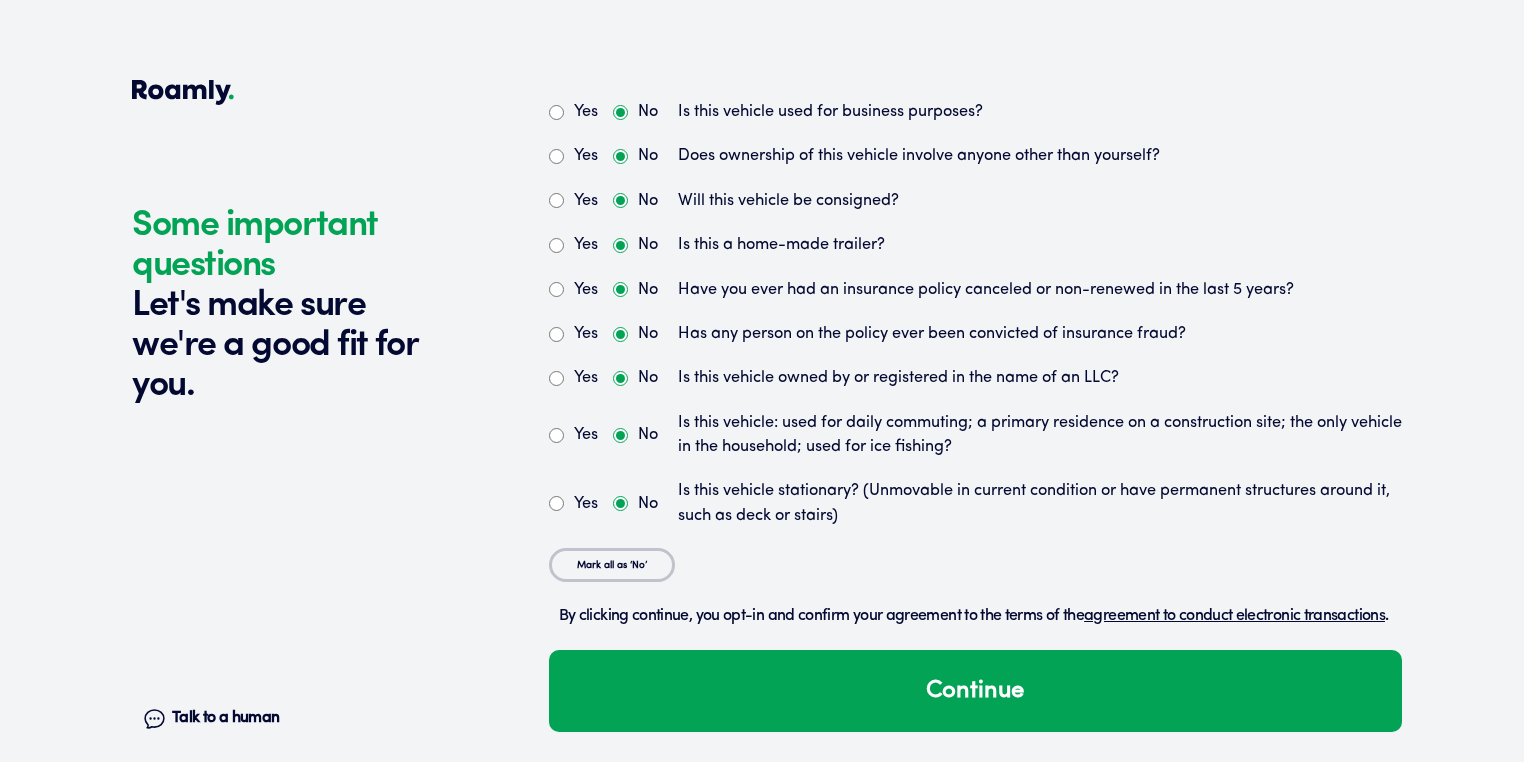 scroll, scrollTop: 5672, scrollLeft: 0, axis: vertical 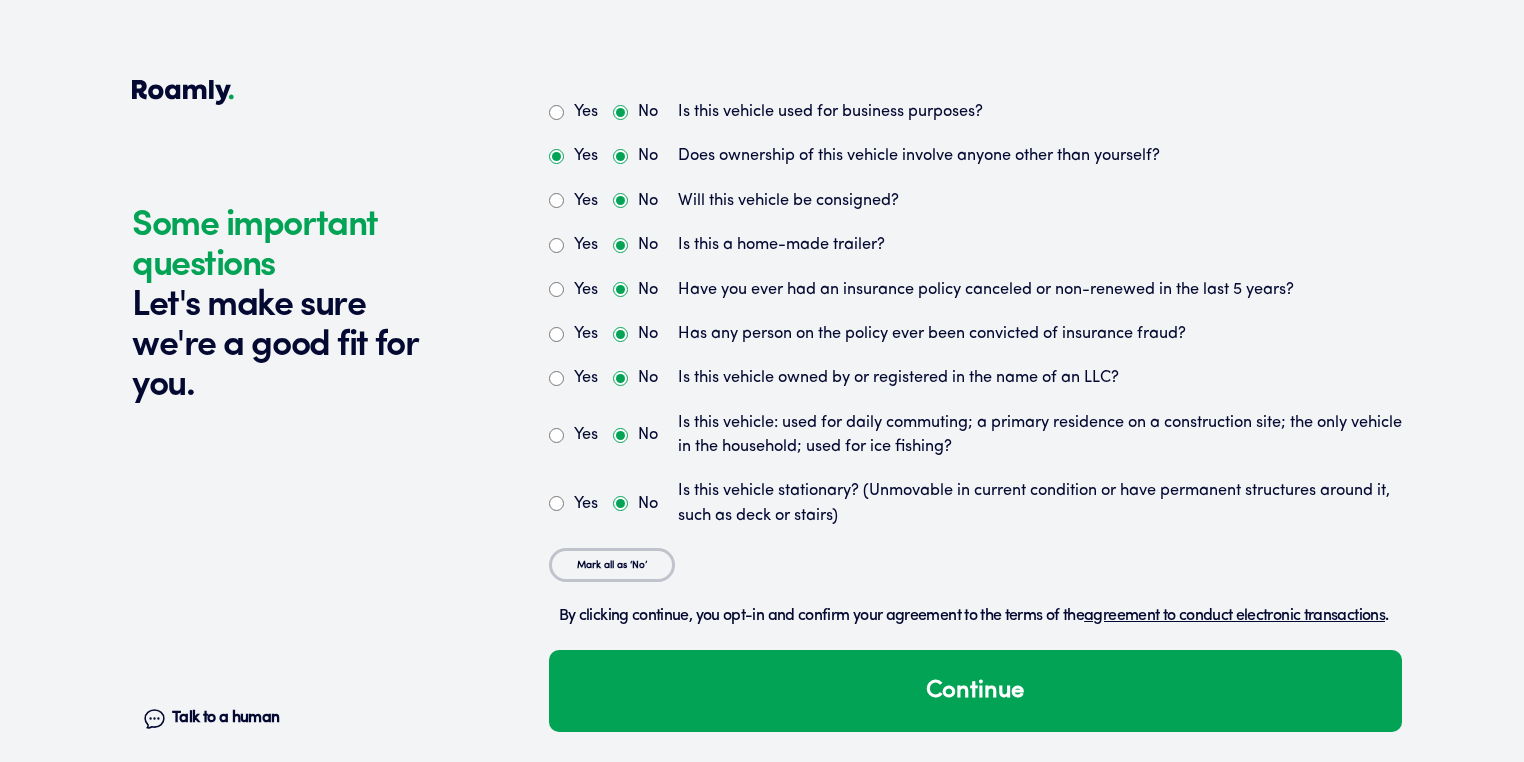 radio on "true" 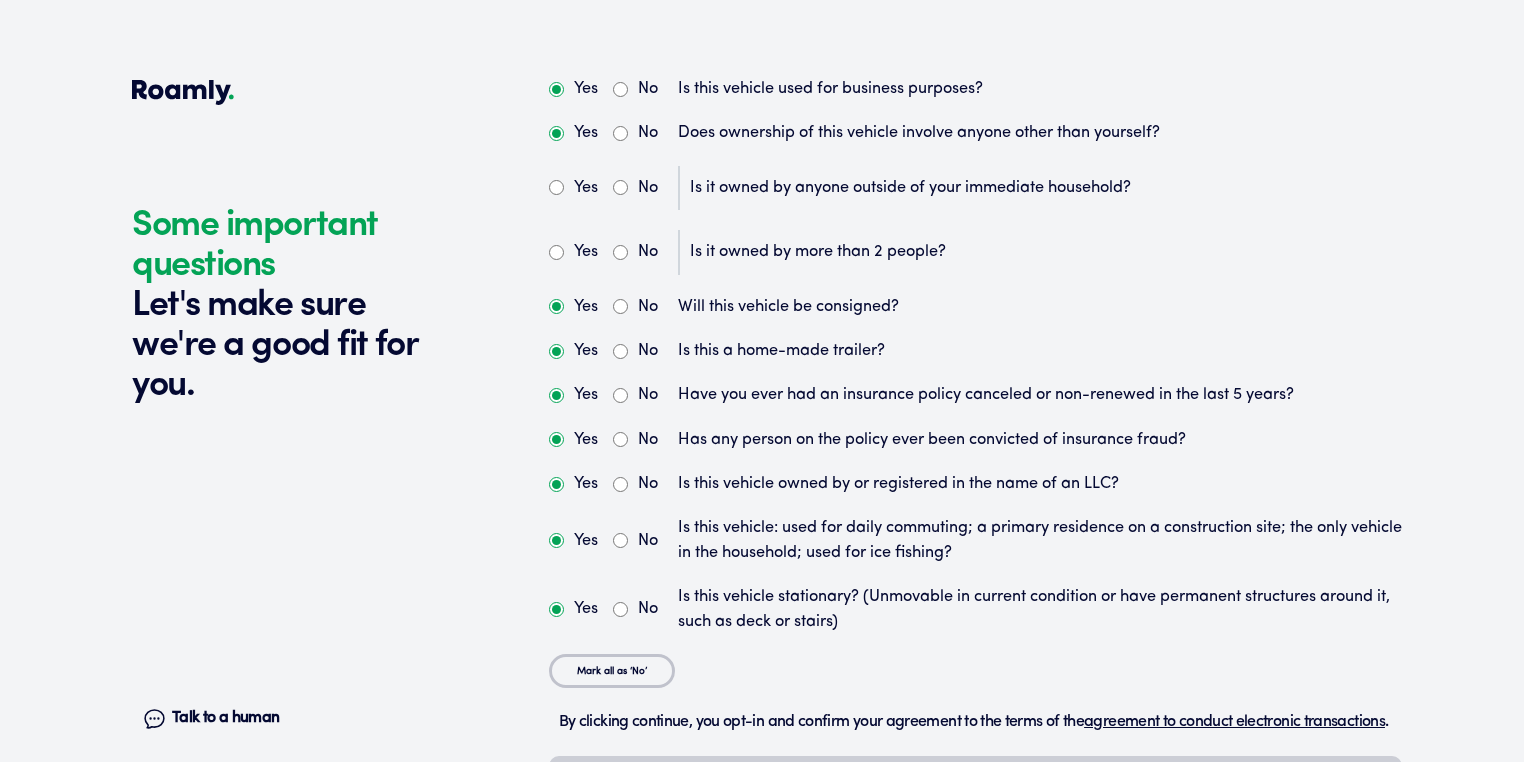 click on "No" at bounding box center [620, 133] 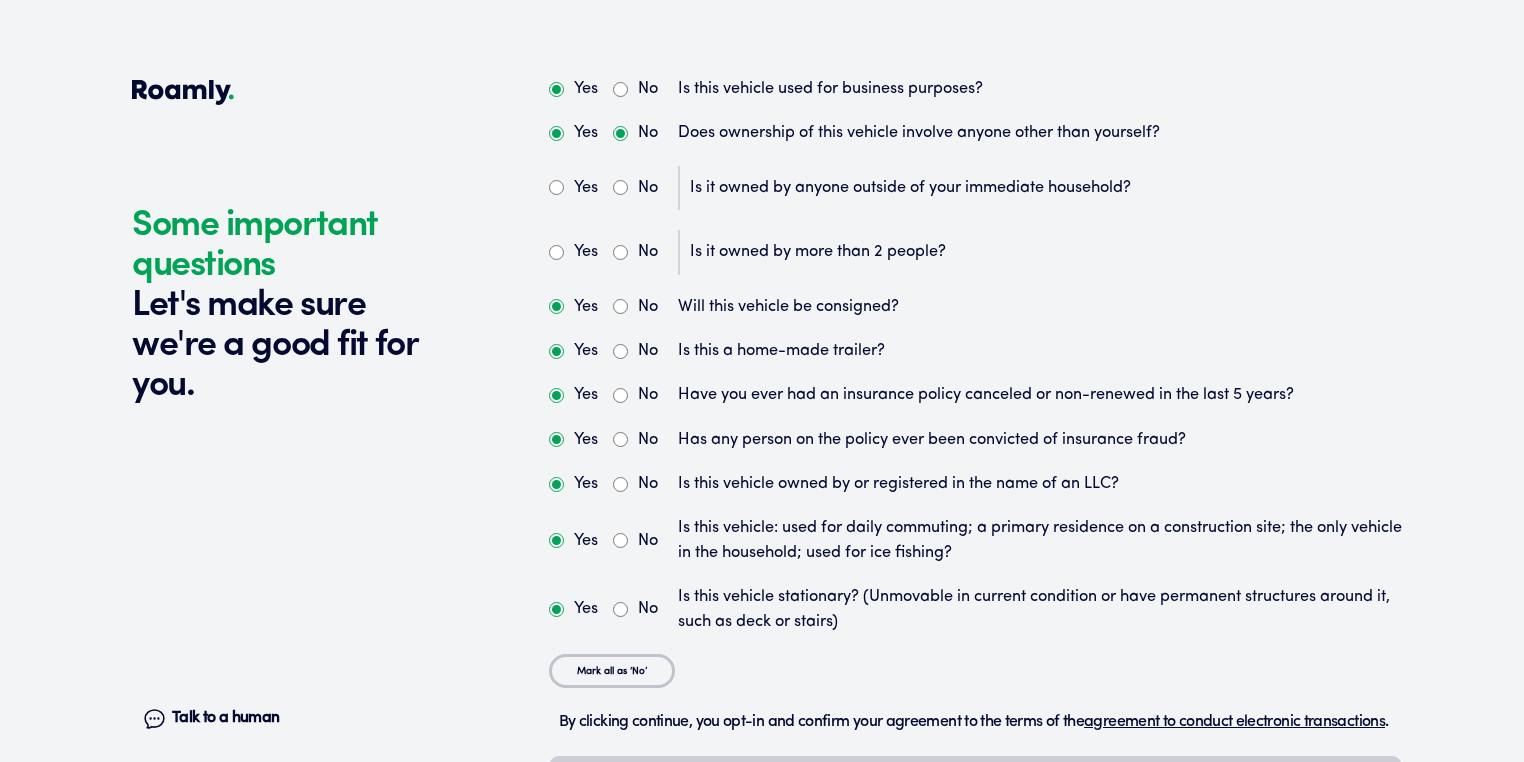 radio on "false" 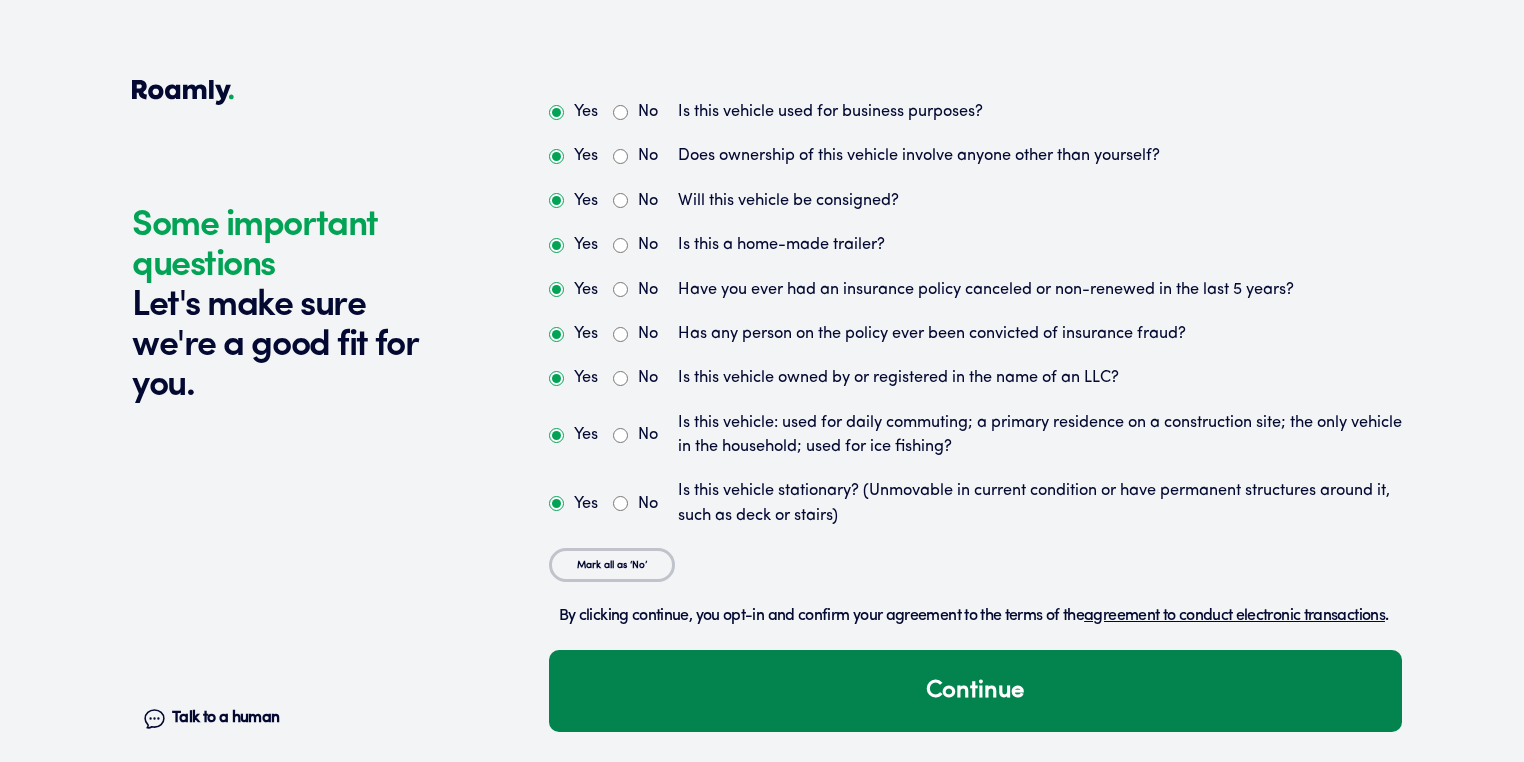 click on "Continue" at bounding box center [975, 691] 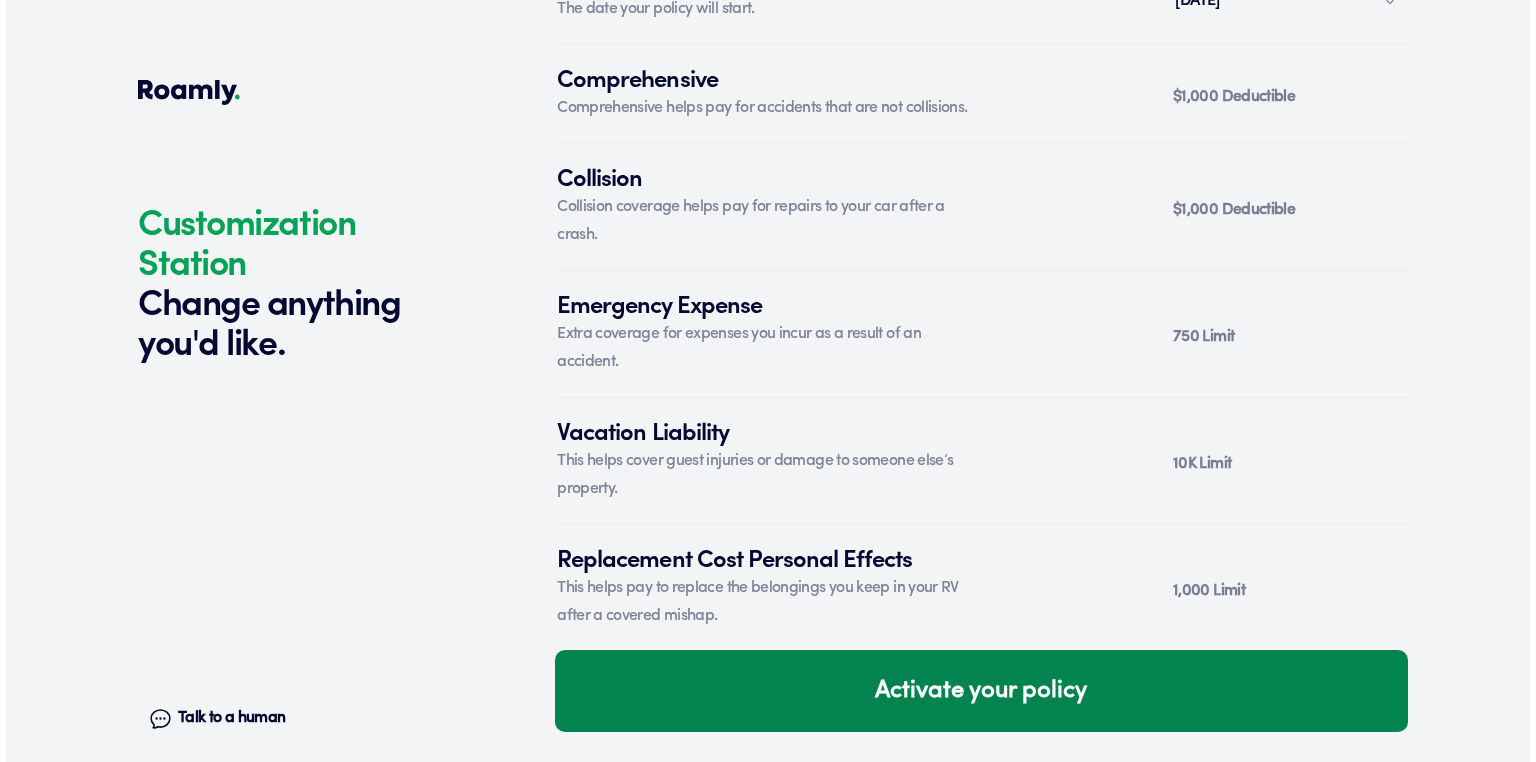 scroll, scrollTop: 7488, scrollLeft: 0, axis: vertical 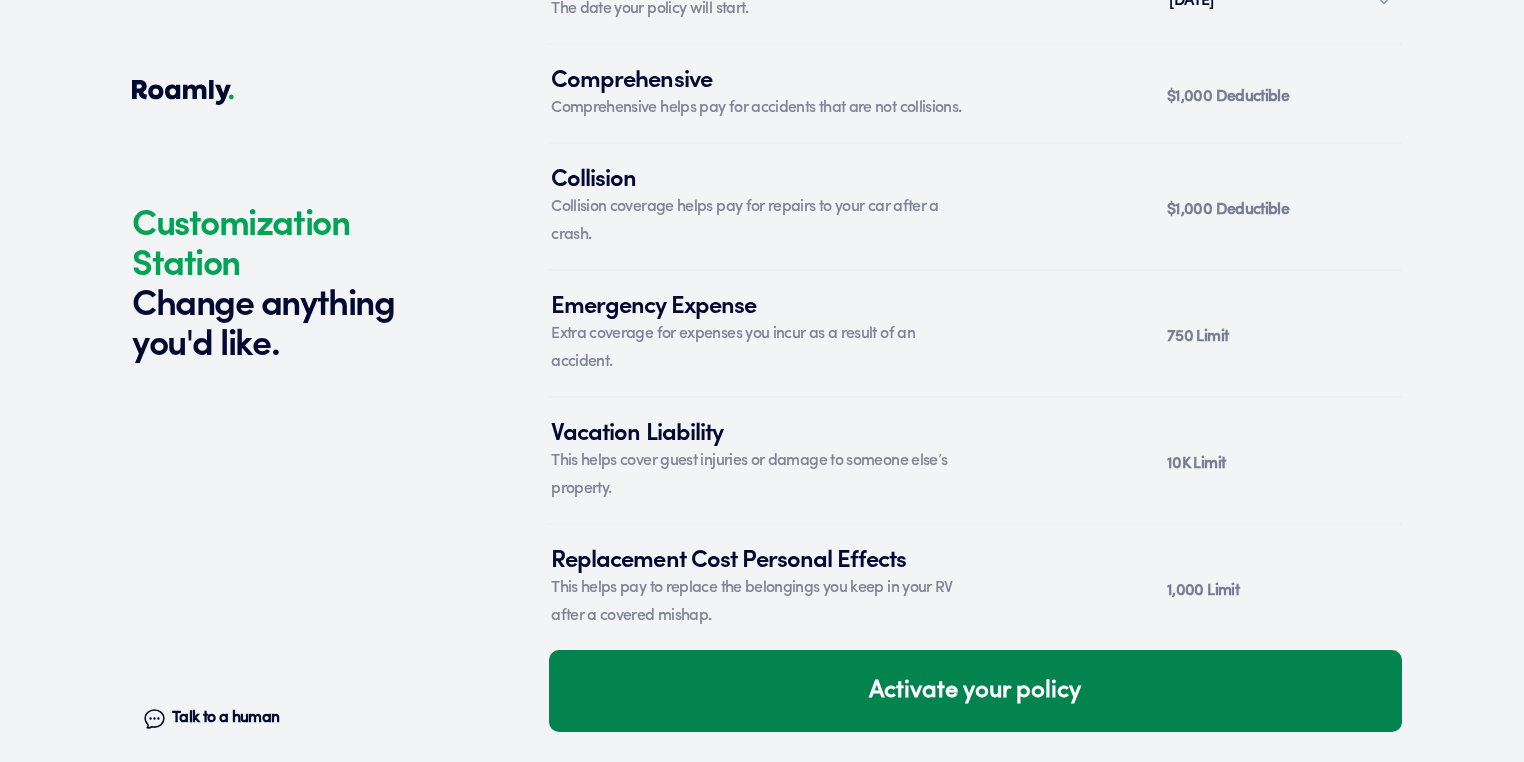 click on "Activate your policy" at bounding box center [975, 691] 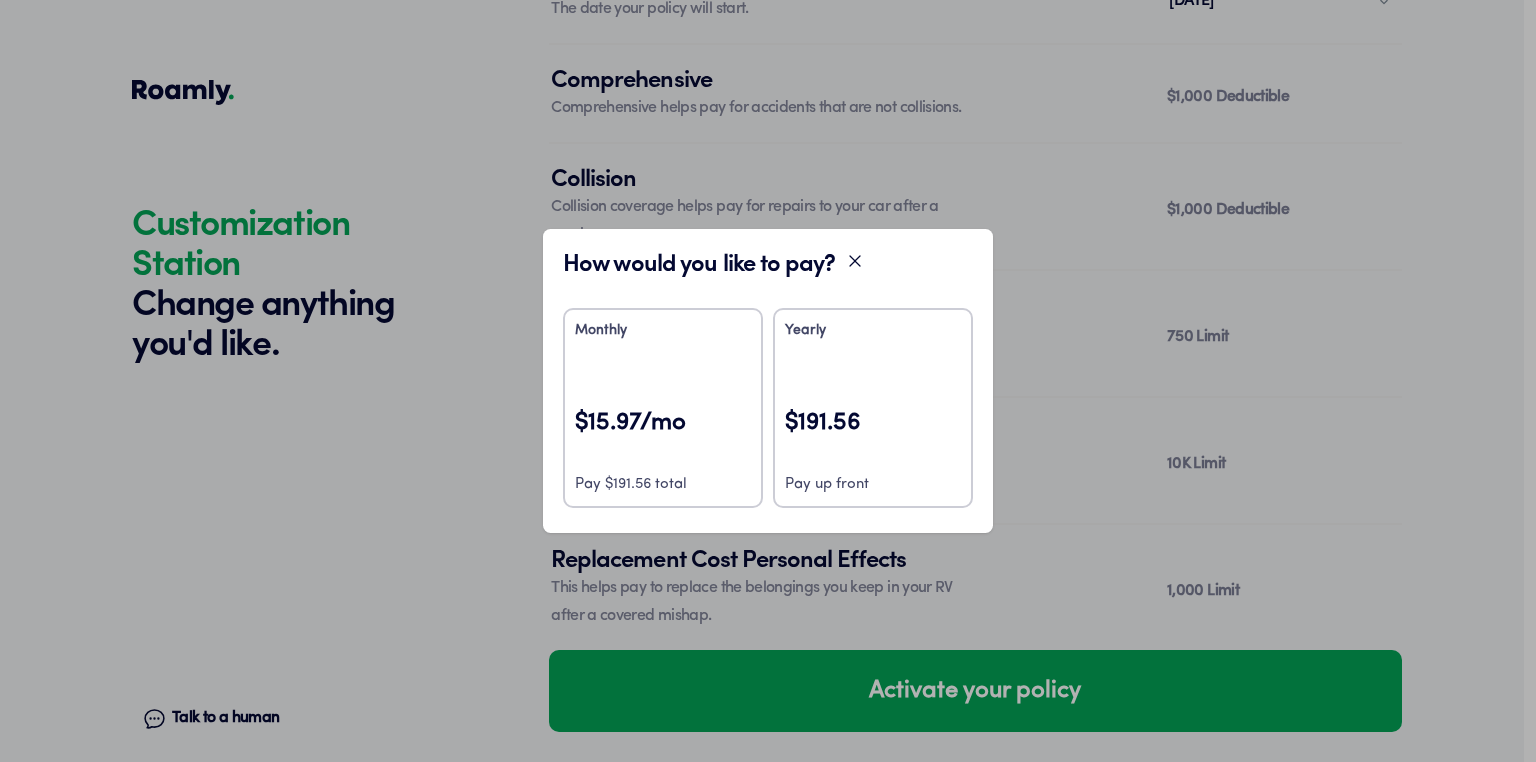 click on "$15.97/mo" at bounding box center [663, 436] 